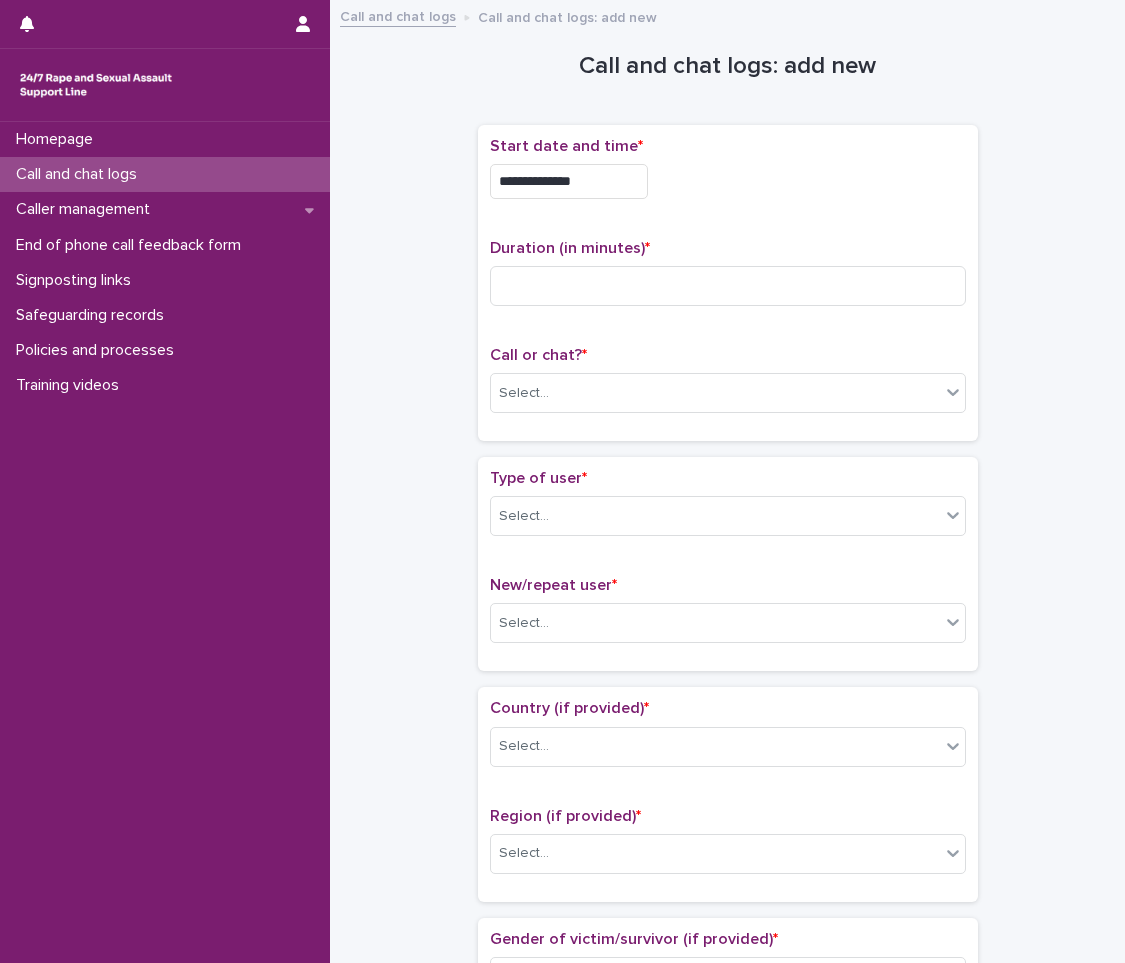 scroll, scrollTop: 0, scrollLeft: 0, axis: both 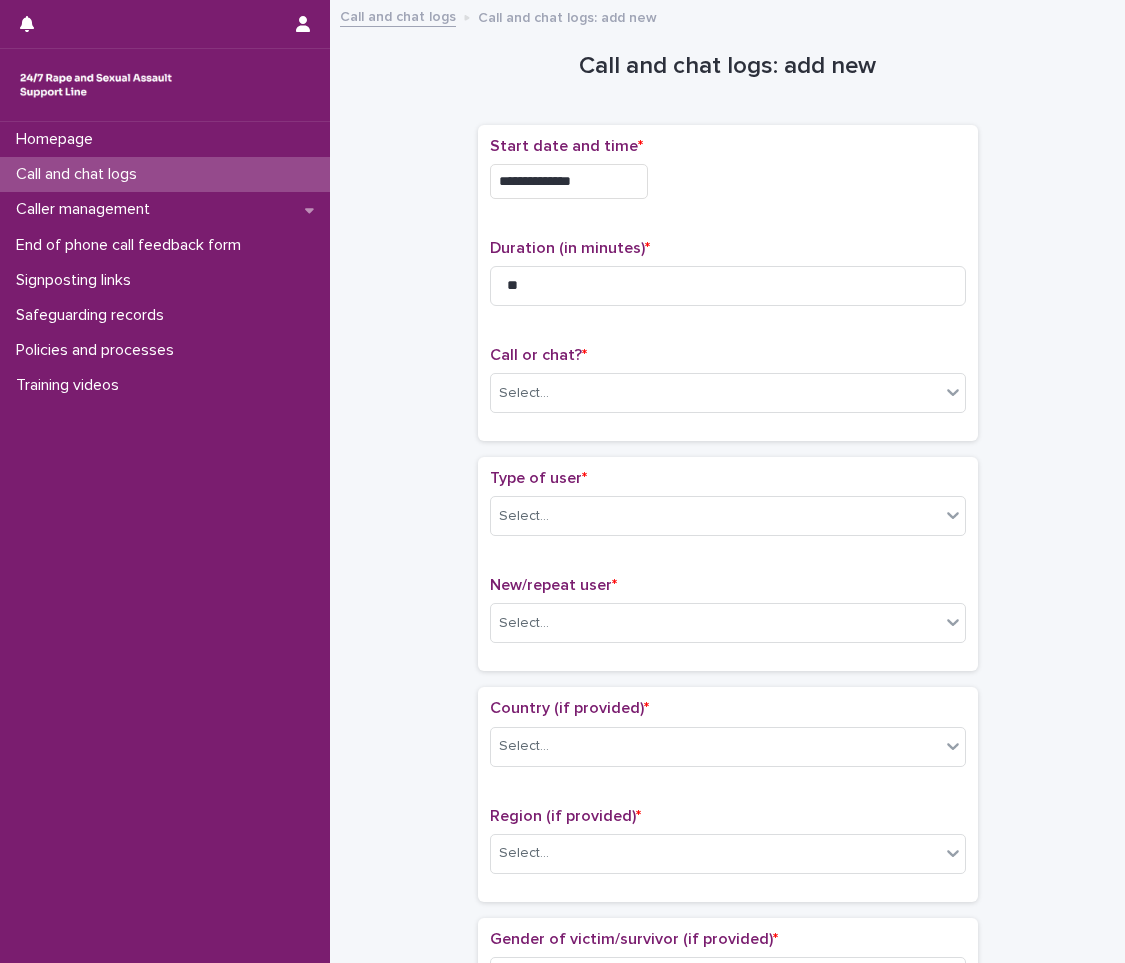 type on "**" 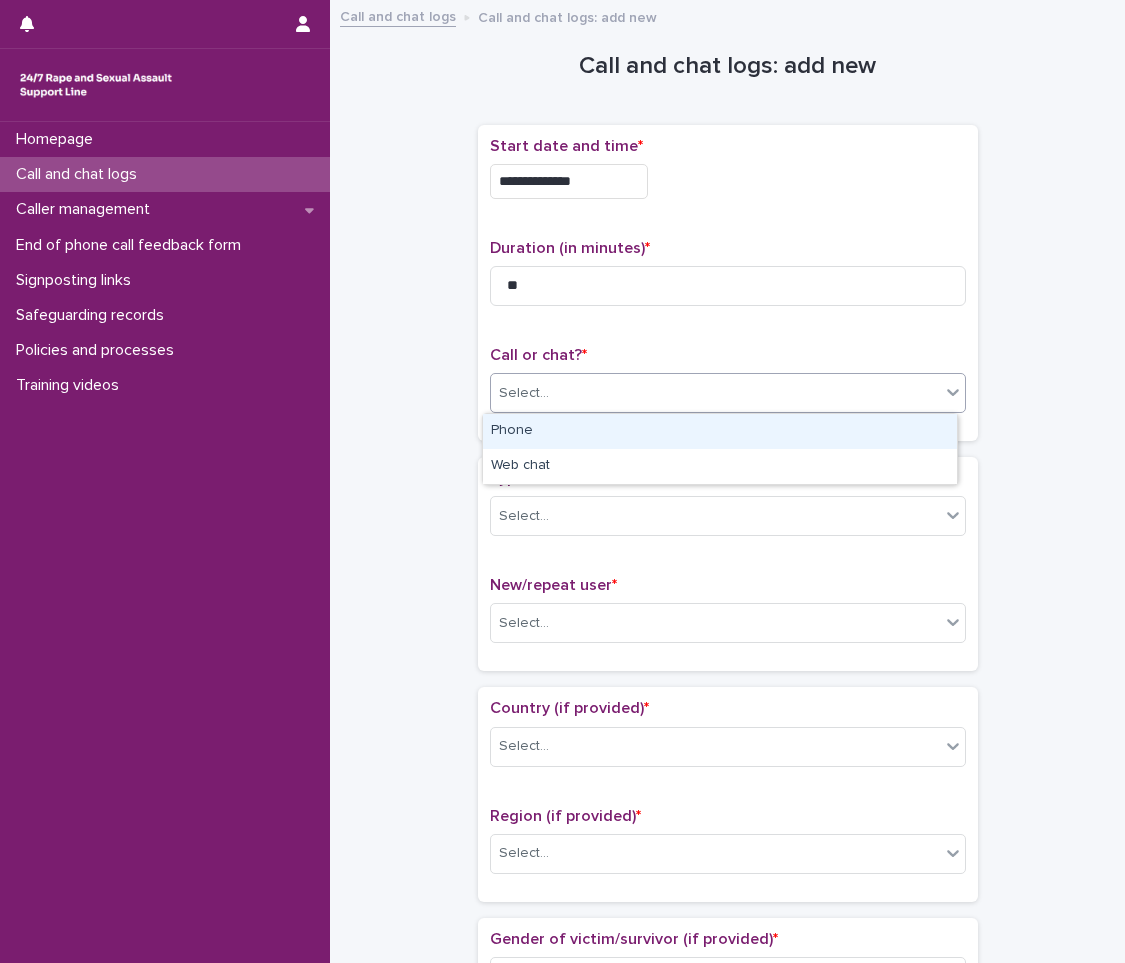 click on "Select..." at bounding box center [715, 393] 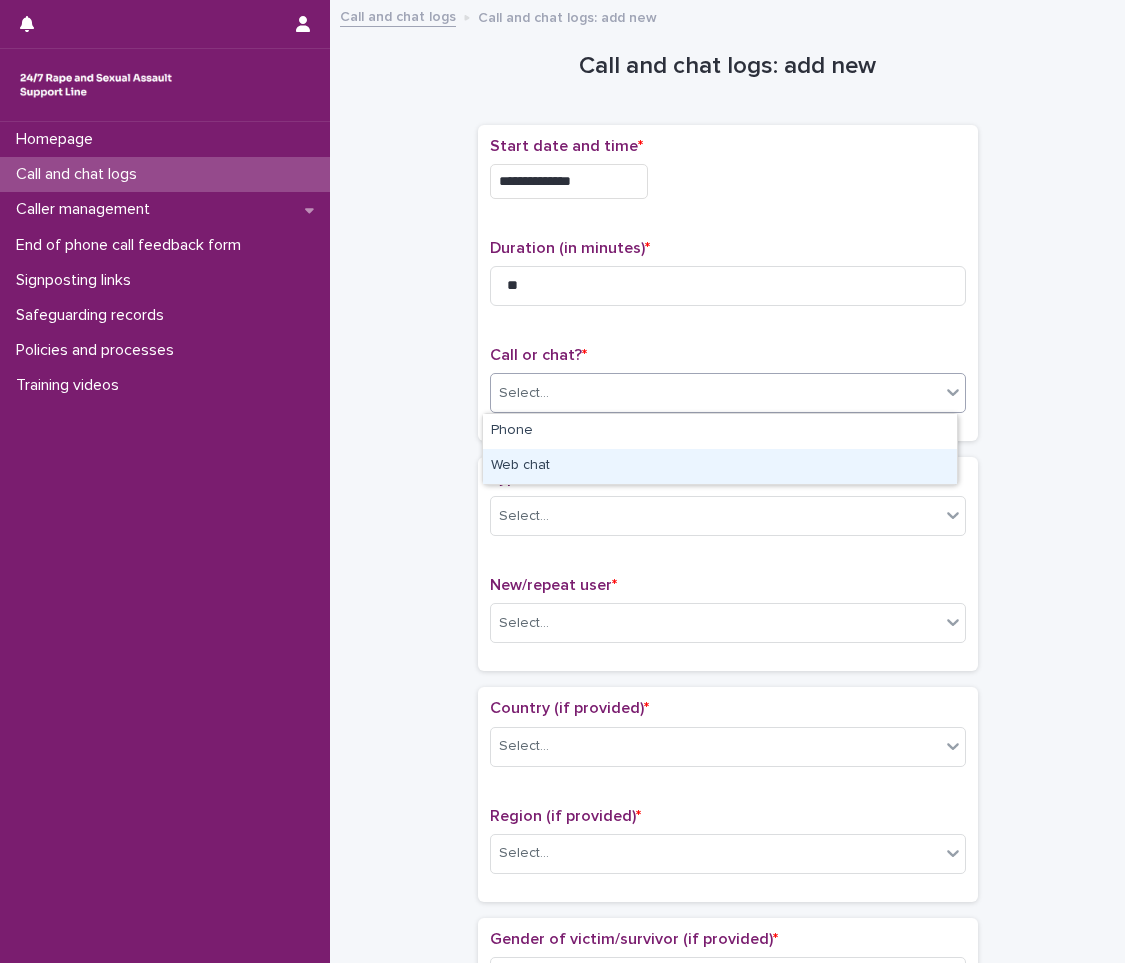 click on "Web chat" at bounding box center (720, 466) 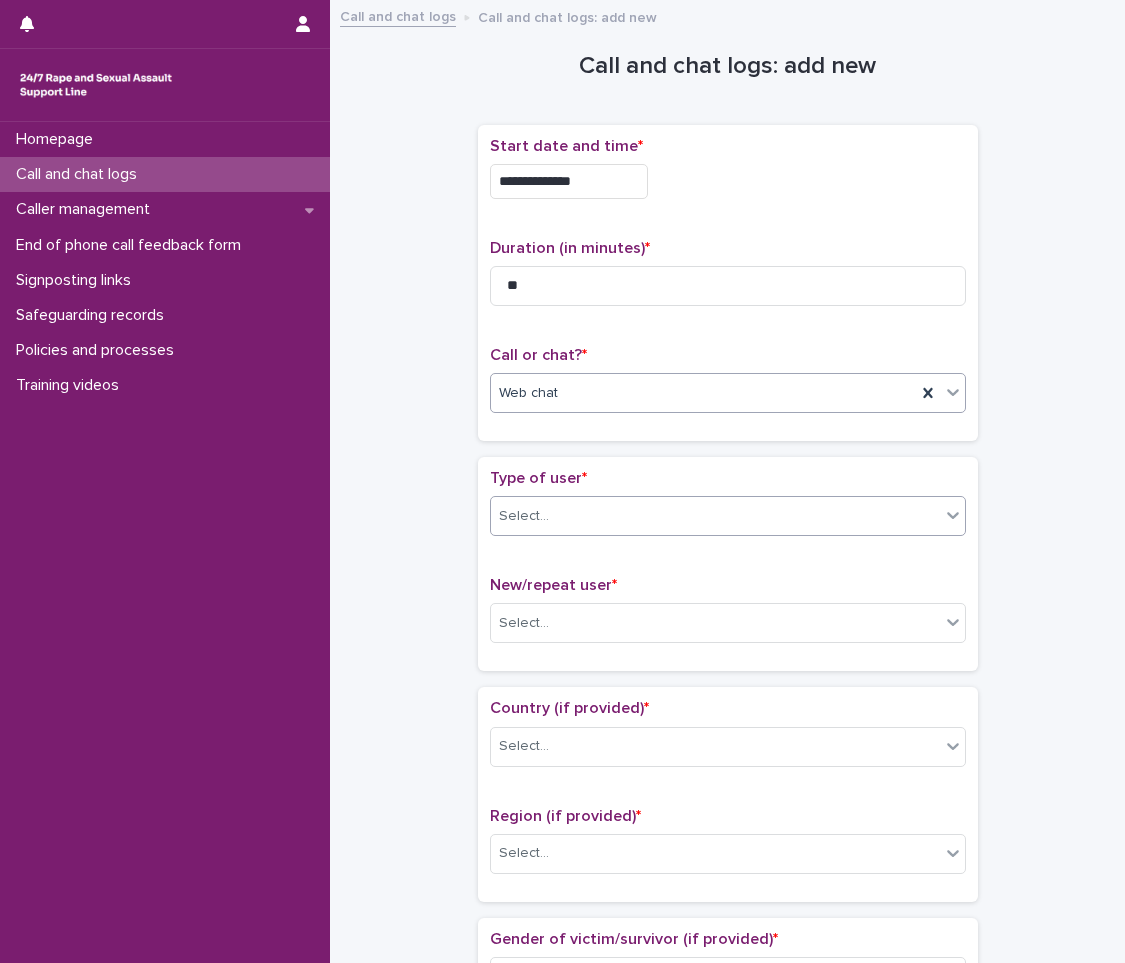 click on "Select..." at bounding box center [715, 516] 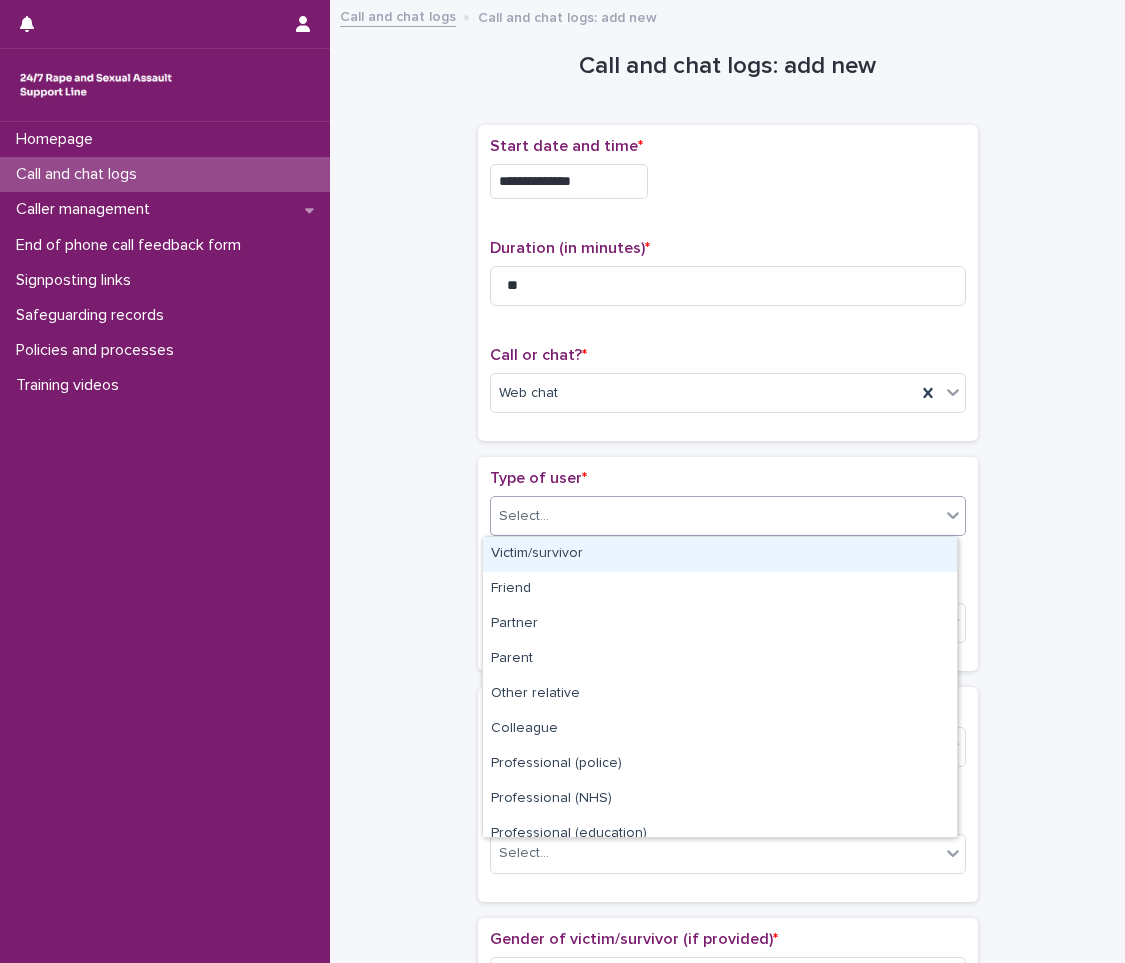 click on "Victim/survivor" at bounding box center [720, 554] 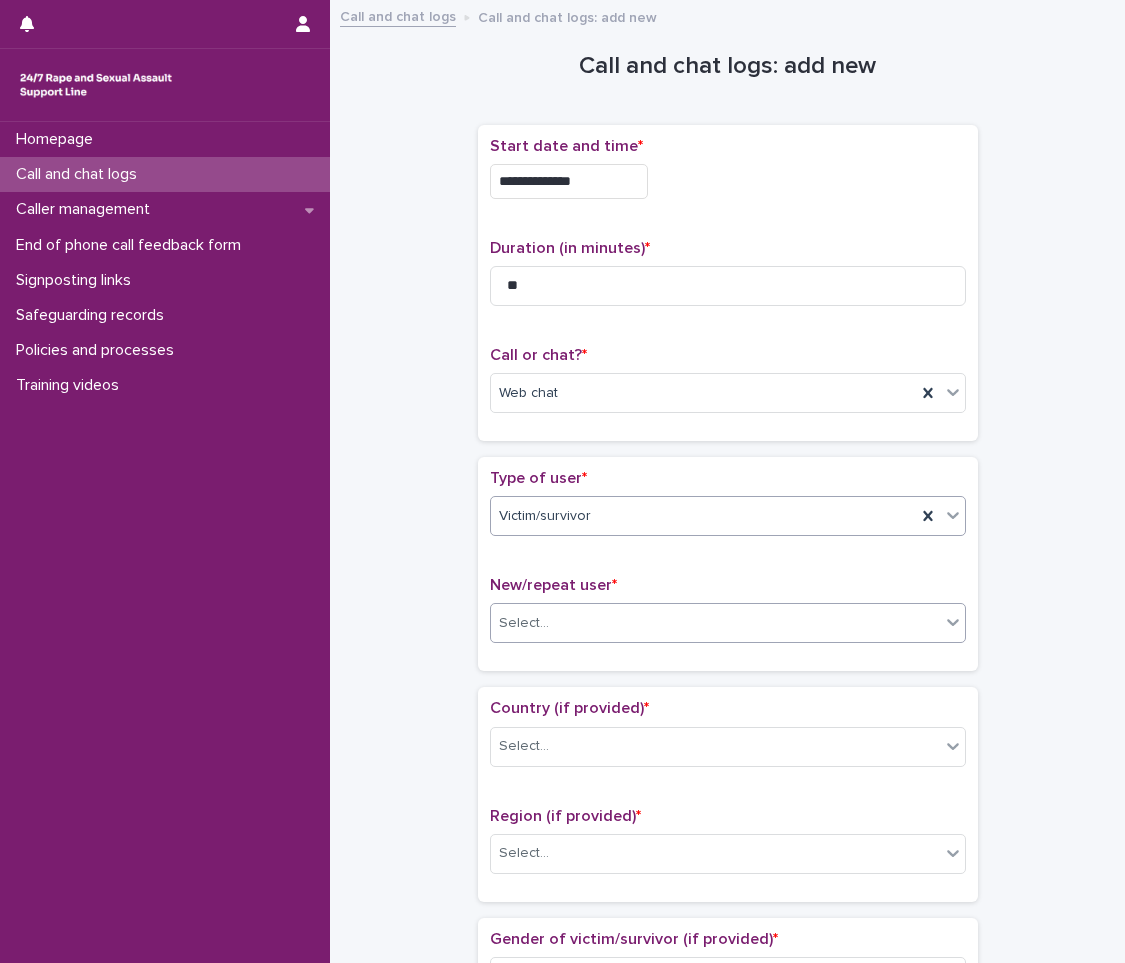 click on "Select..." at bounding box center [715, 623] 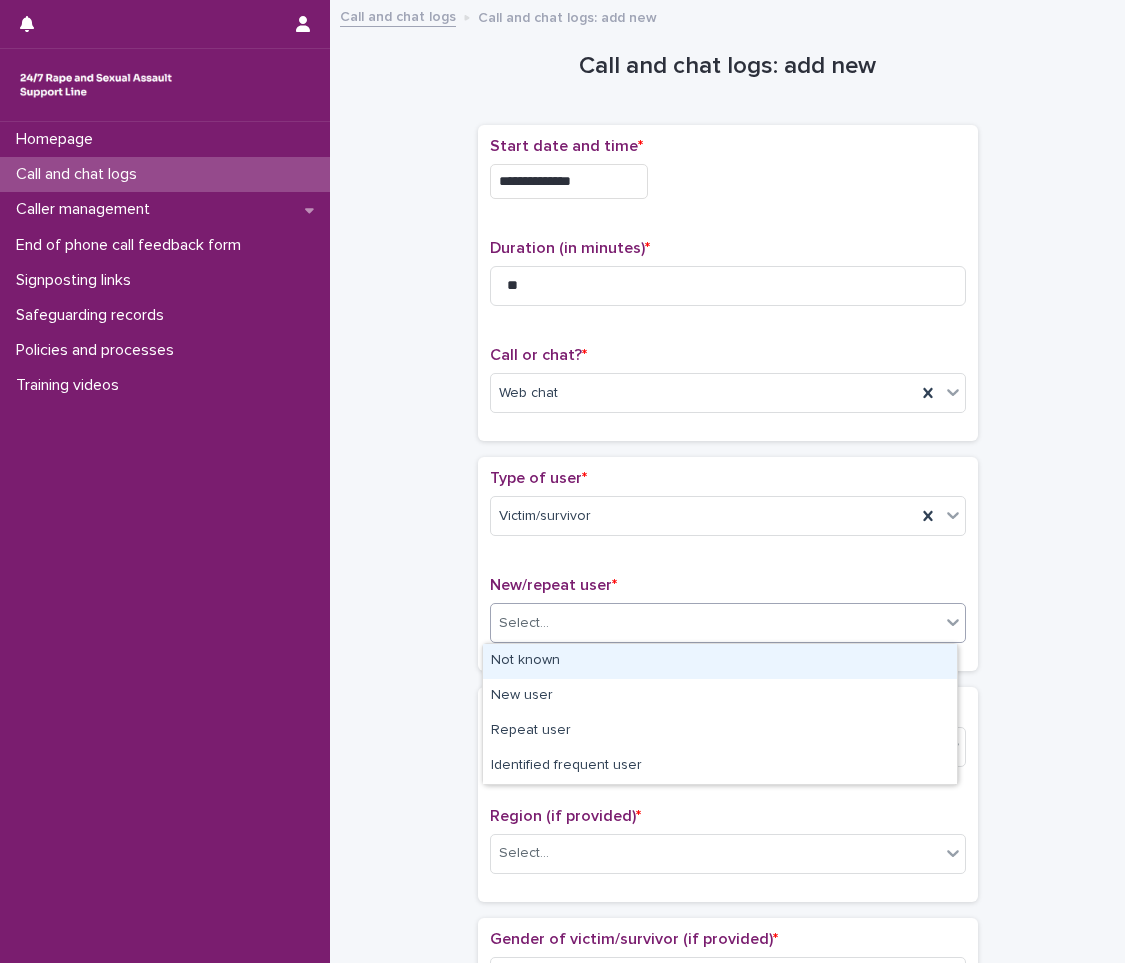 click on "Not known" at bounding box center (720, 661) 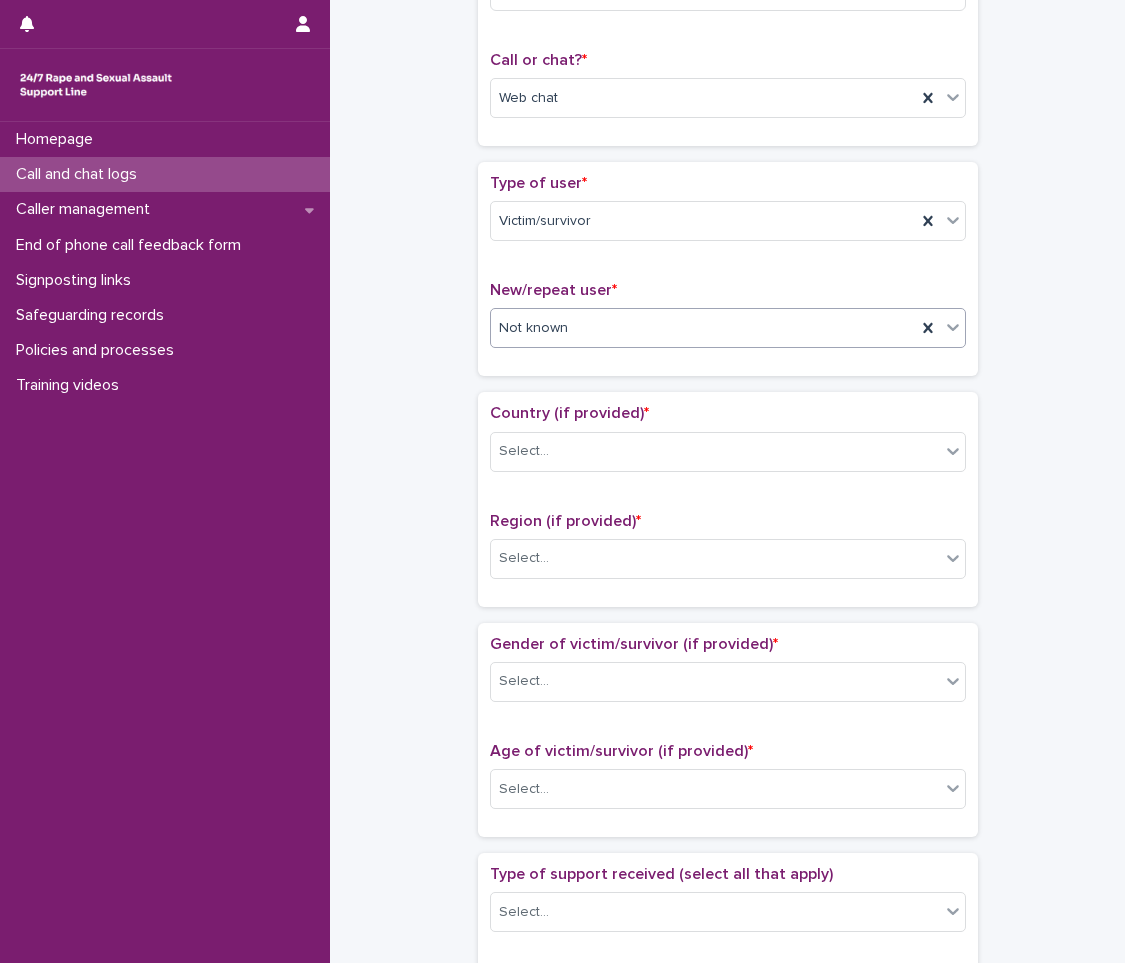 scroll, scrollTop: 300, scrollLeft: 0, axis: vertical 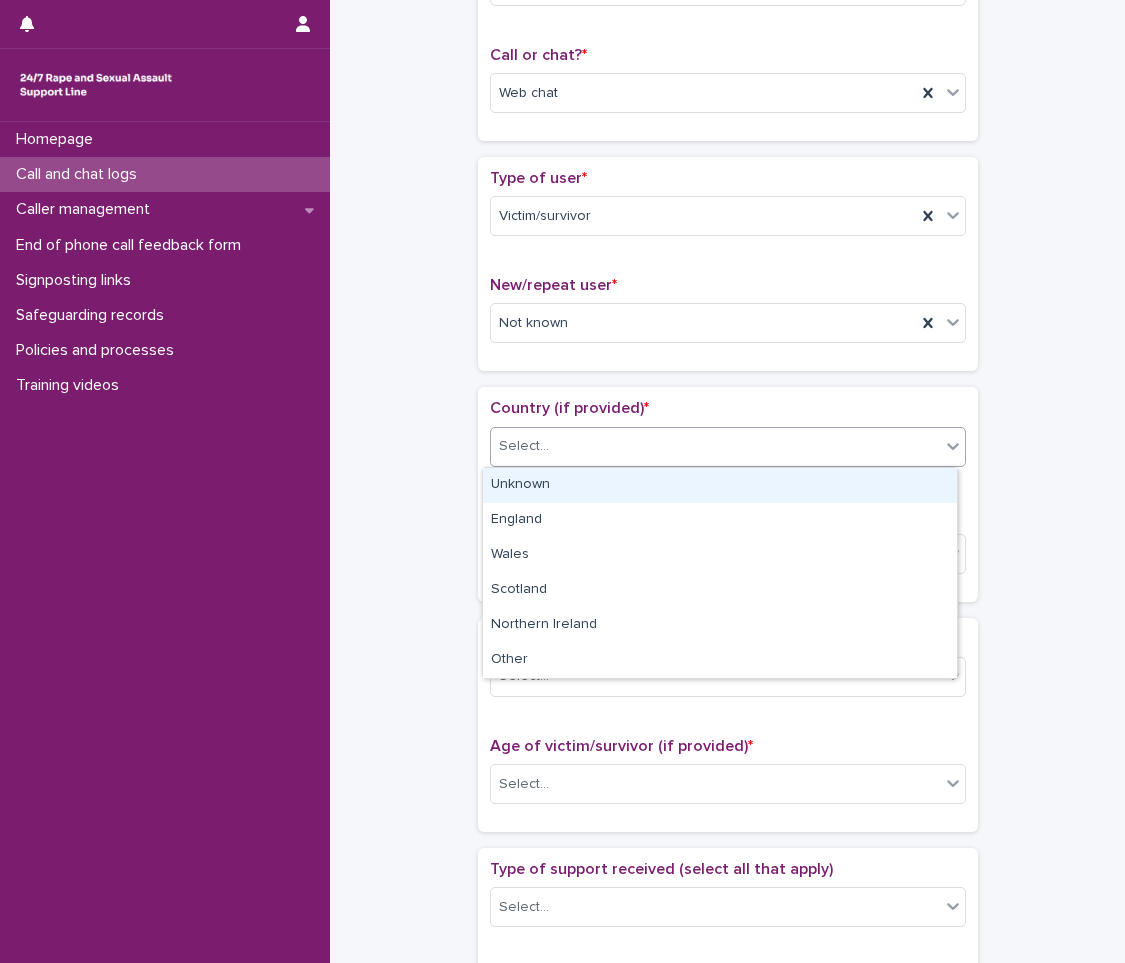 click on "Select..." at bounding box center (715, 446) 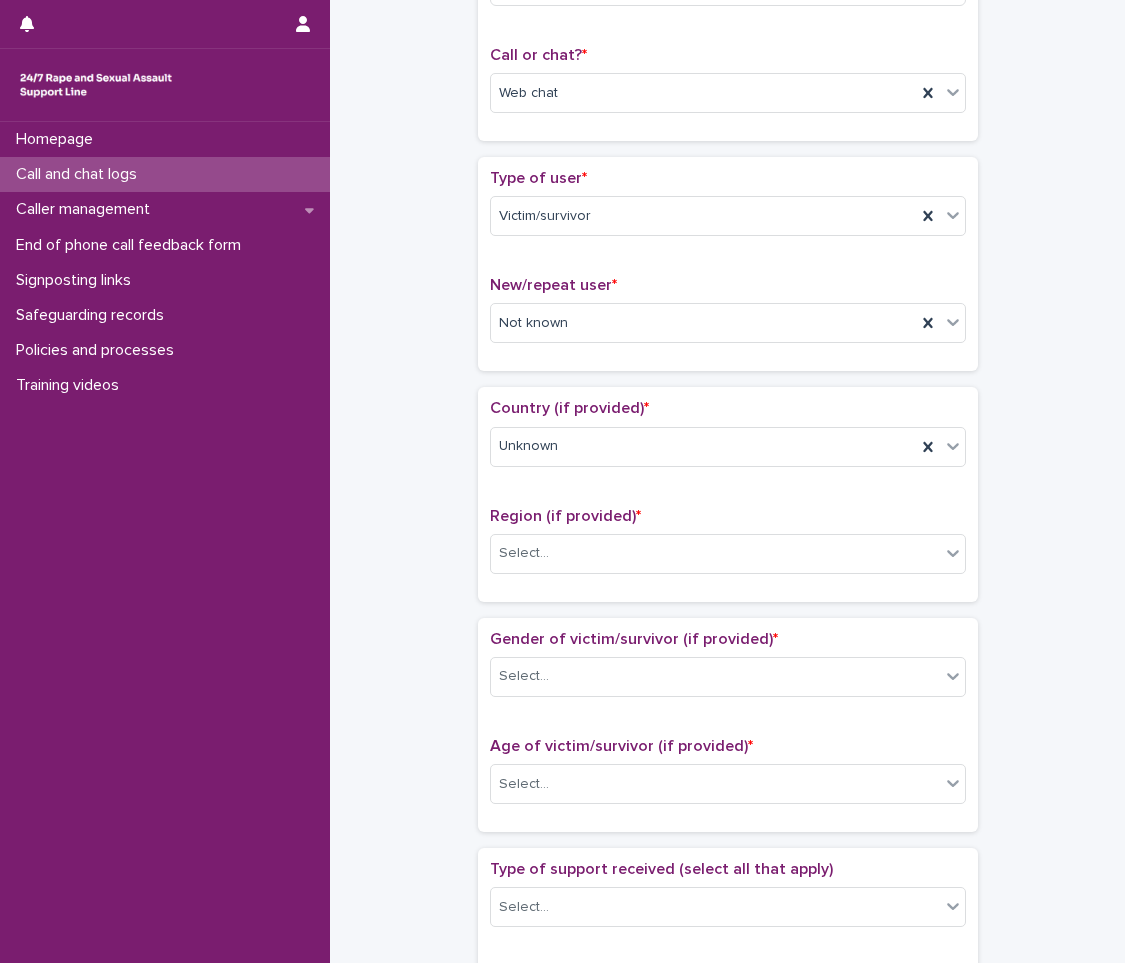 click on "Country (if provided) * Unknown Region (if provided) * Select..." at bounding box center [728, 494] 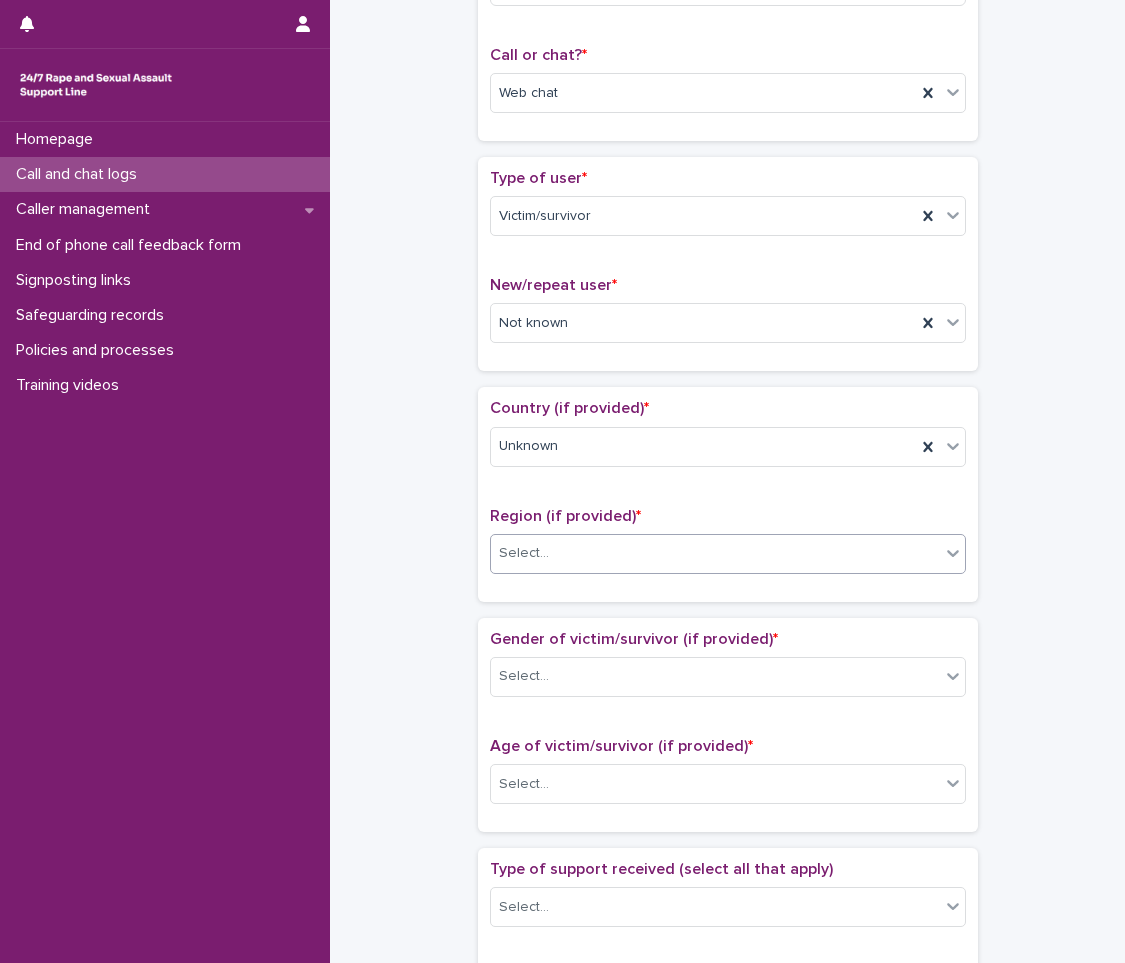 click on "Select..." at bounding box center (728, 554) 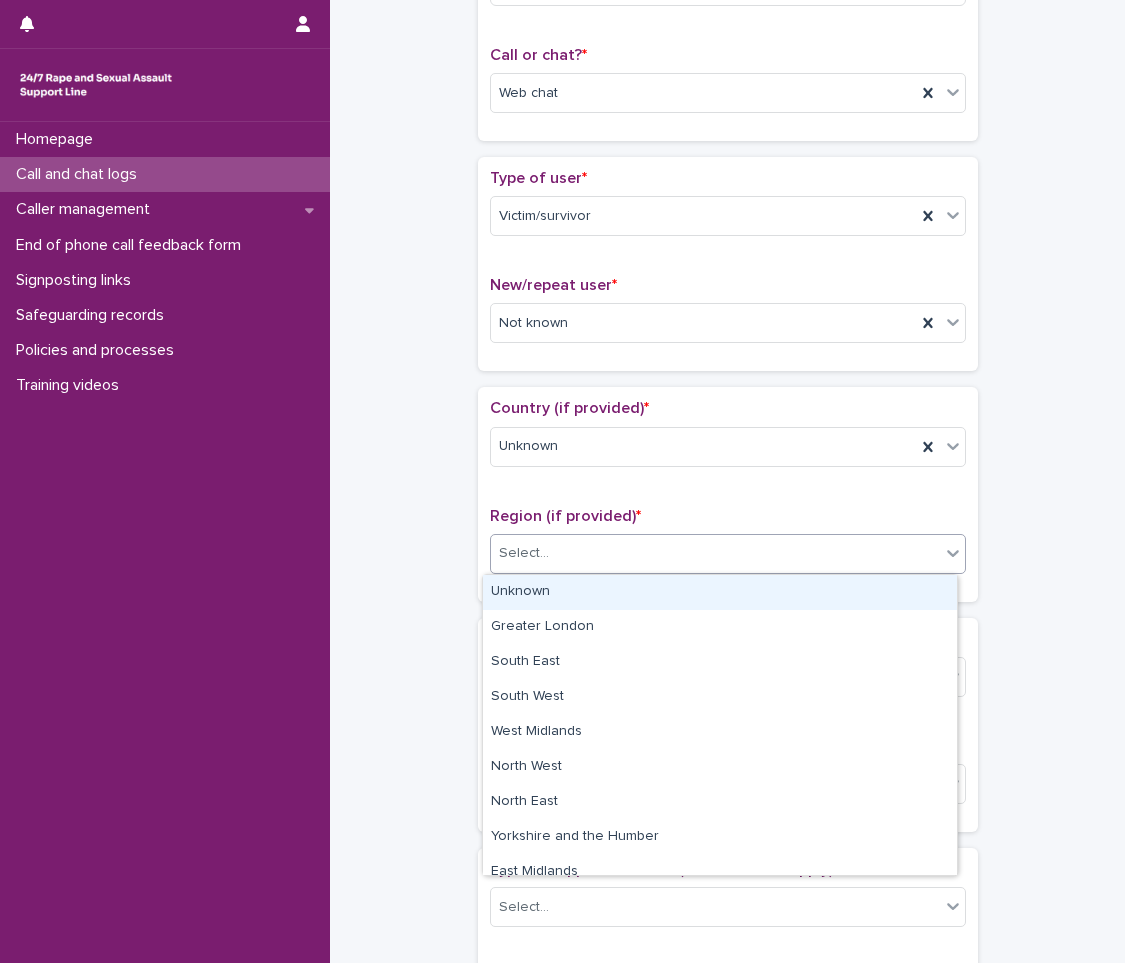 click on "Unknown" at bounding box center [720, 592] 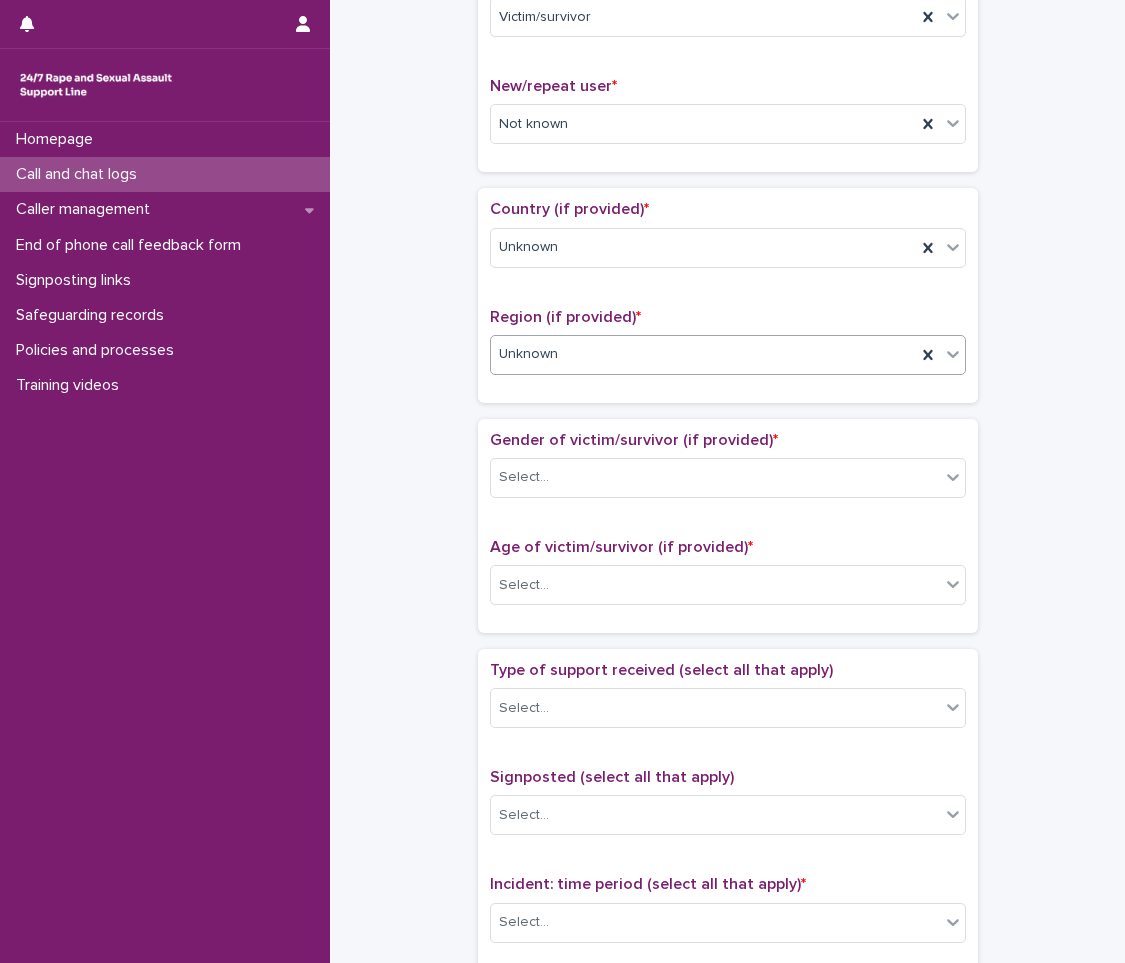 scroll, scrollTop: 500, scrollLeft: 0, axis: vertical 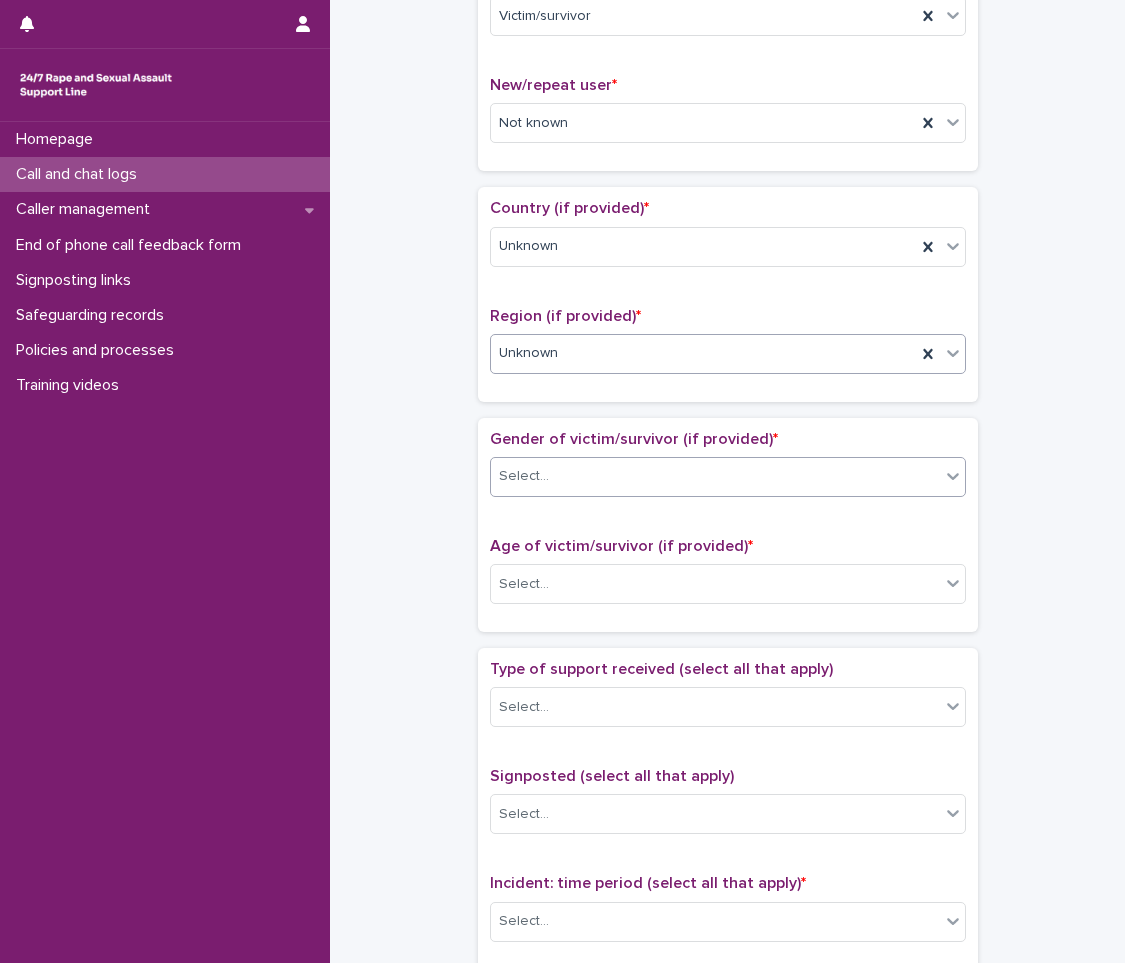click on "Select..." at bounding box center (715, 476) 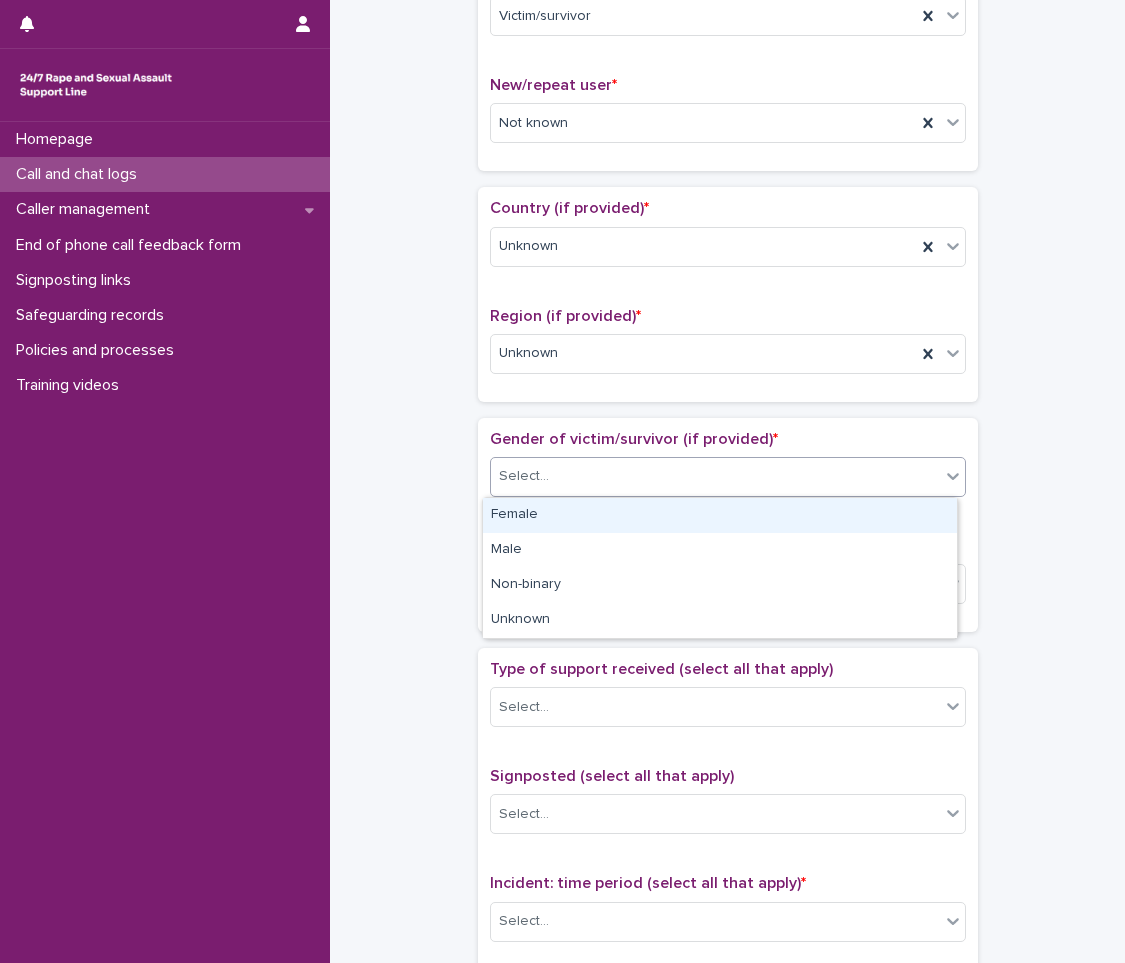 click on "Female" at bounding box center (720, 515) 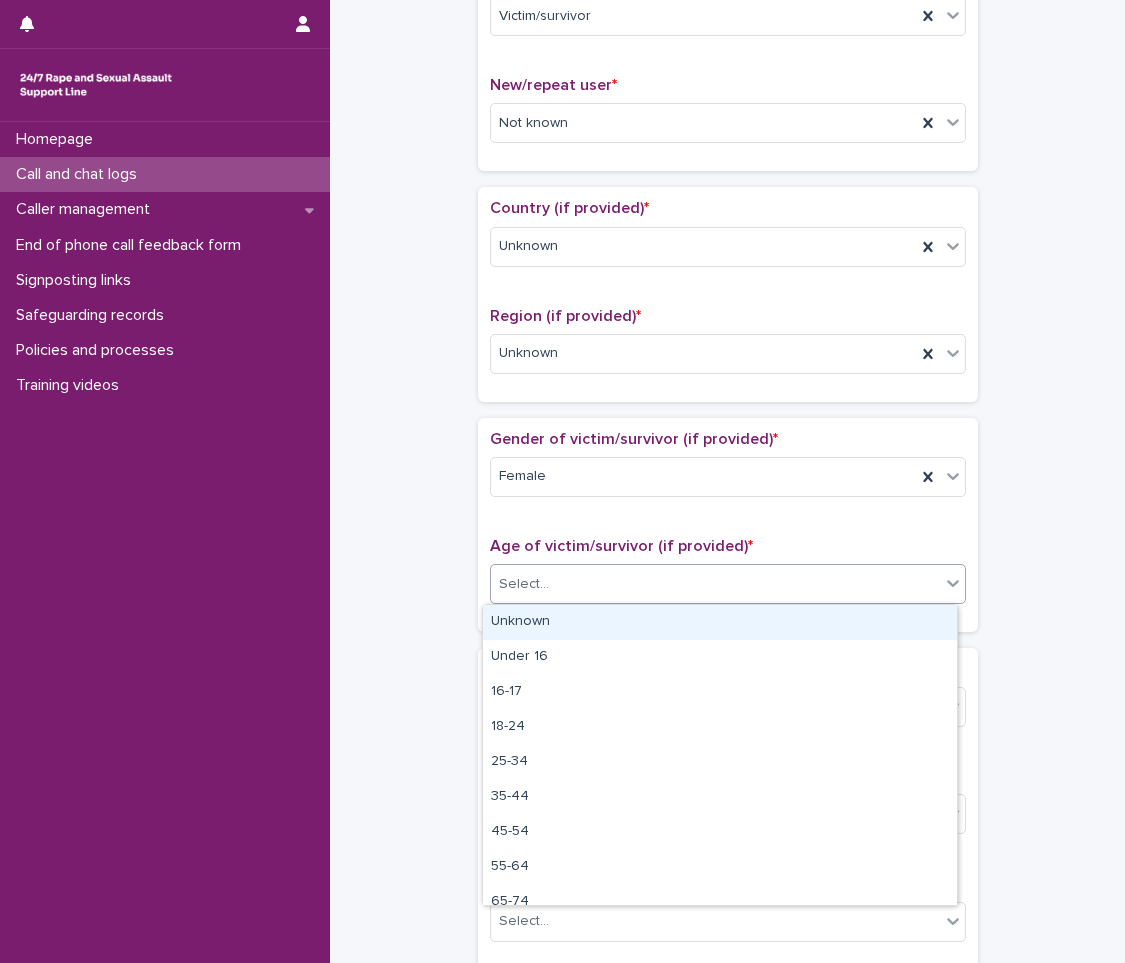 click on "Select..." at bounding box center [715, 584] 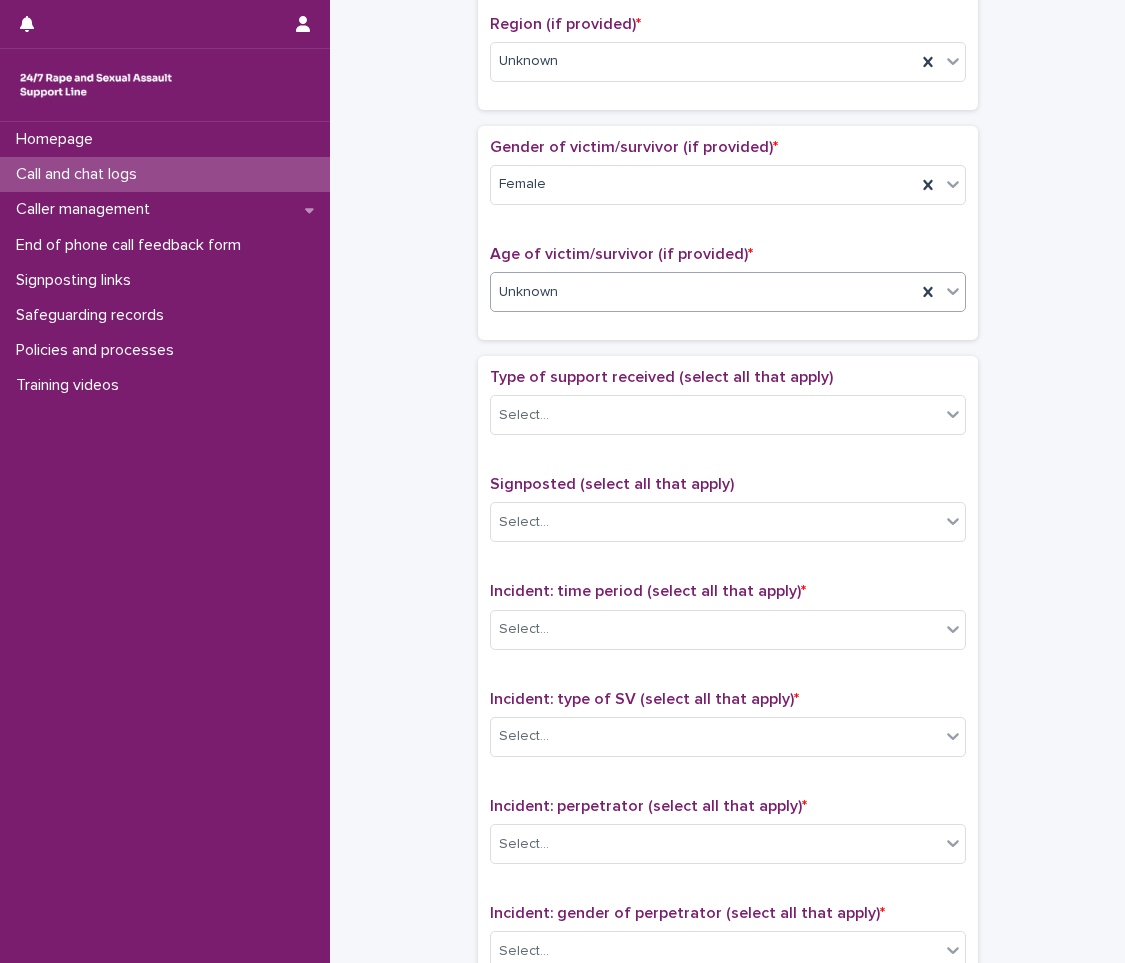 scroll, scrollTop: 900, scrollLeft: 0, axis: vertical 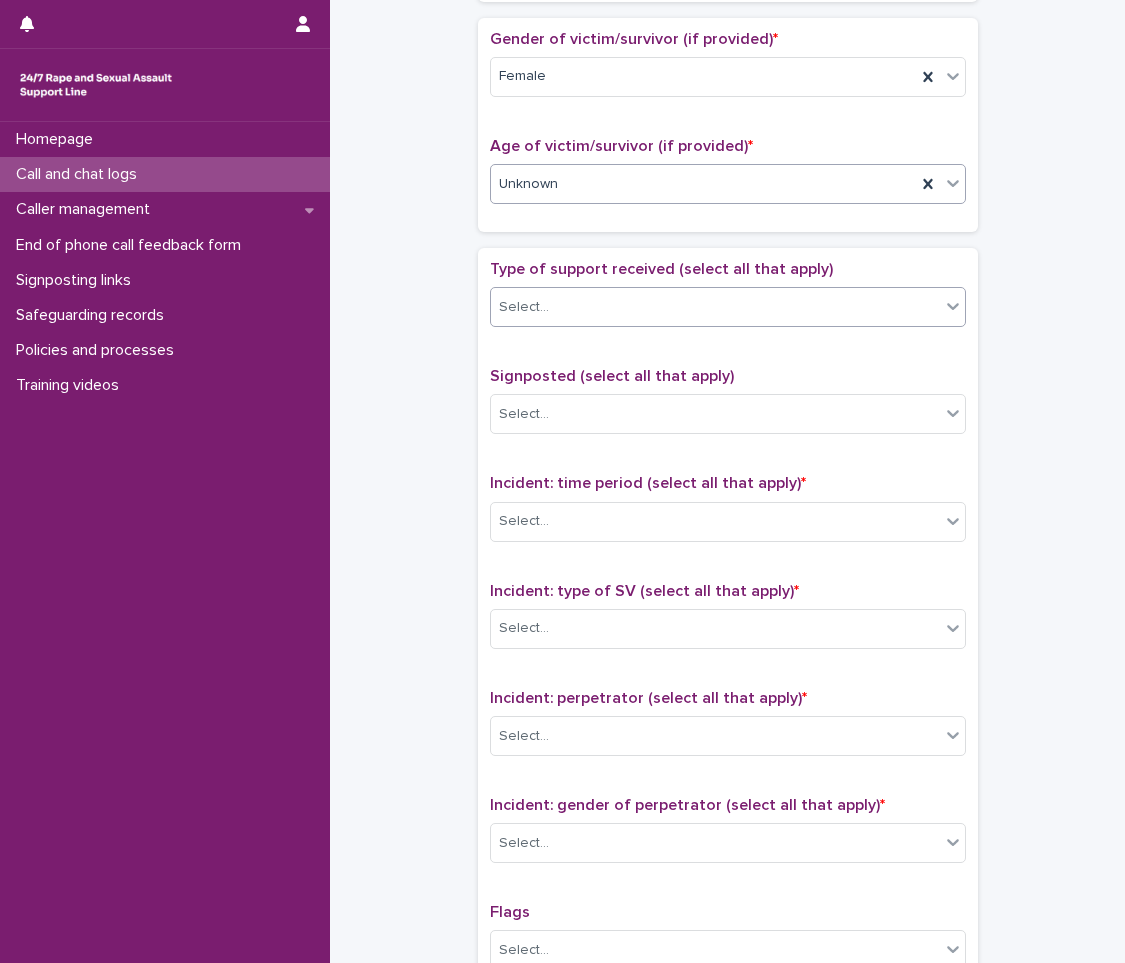 click on "Select..." at bounding box center [715, 307] 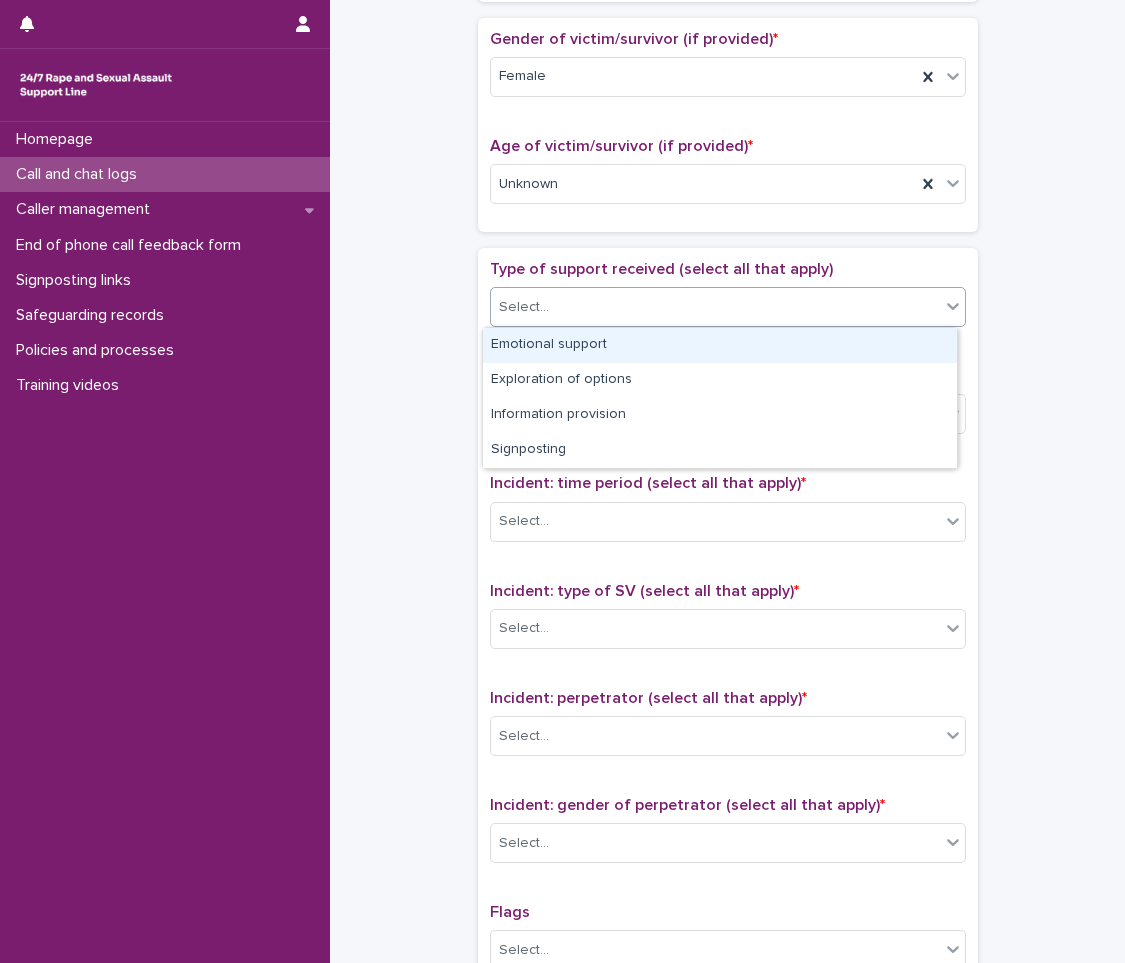 click on "Emotional support" at bounding box center [720, 345] 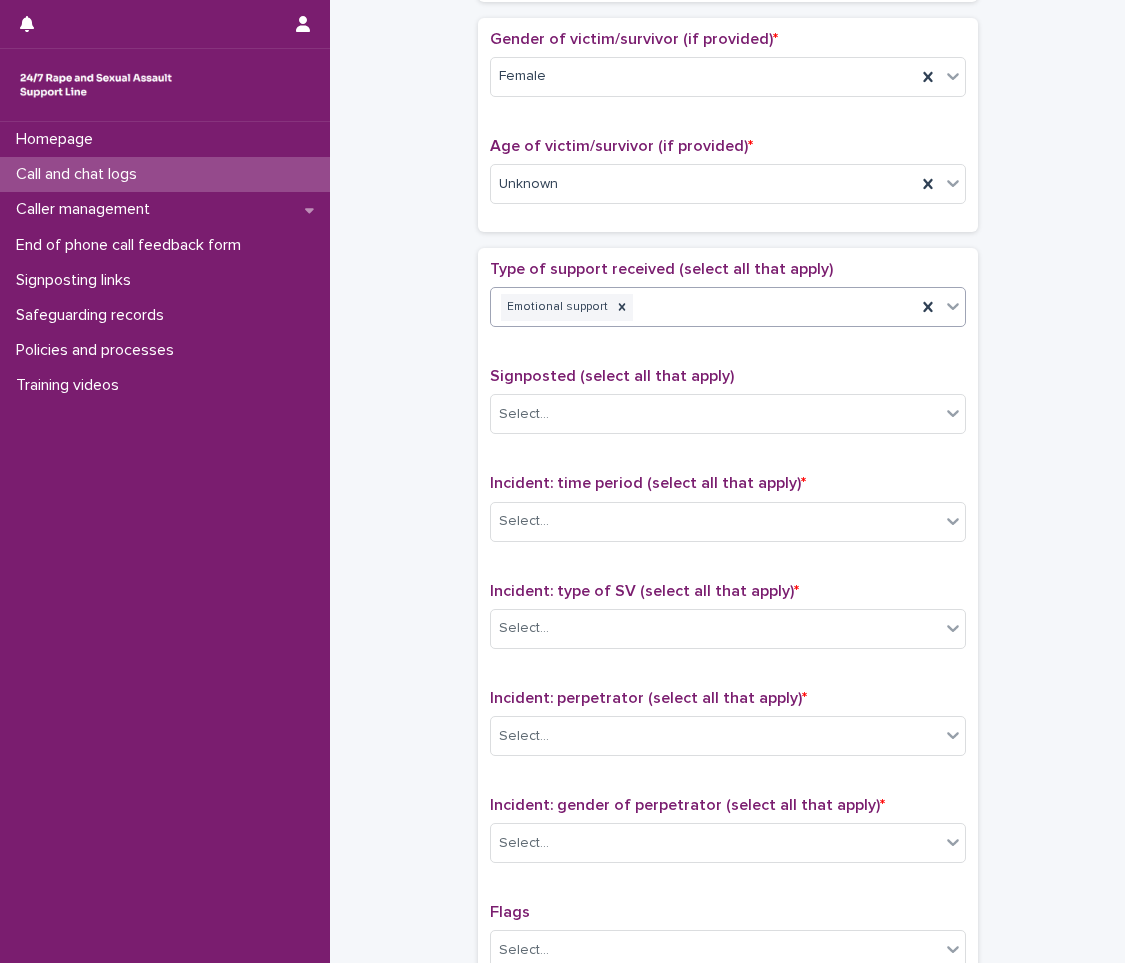 click on "Emotional support" at bounding box center (703, 307) 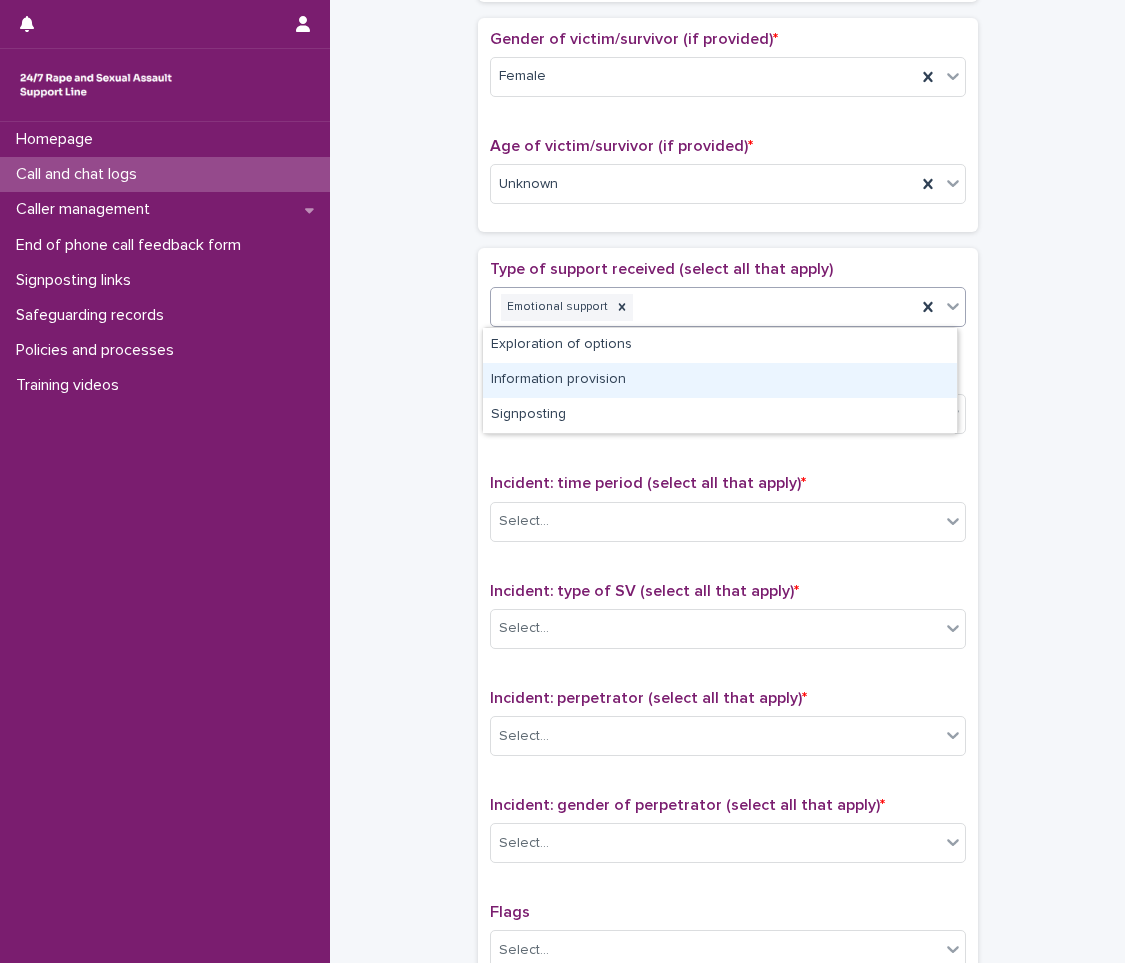 drag, startPoint x: 404, startPoint y: 424, endPoint x: 404, endPoint y: 435, distance: 11 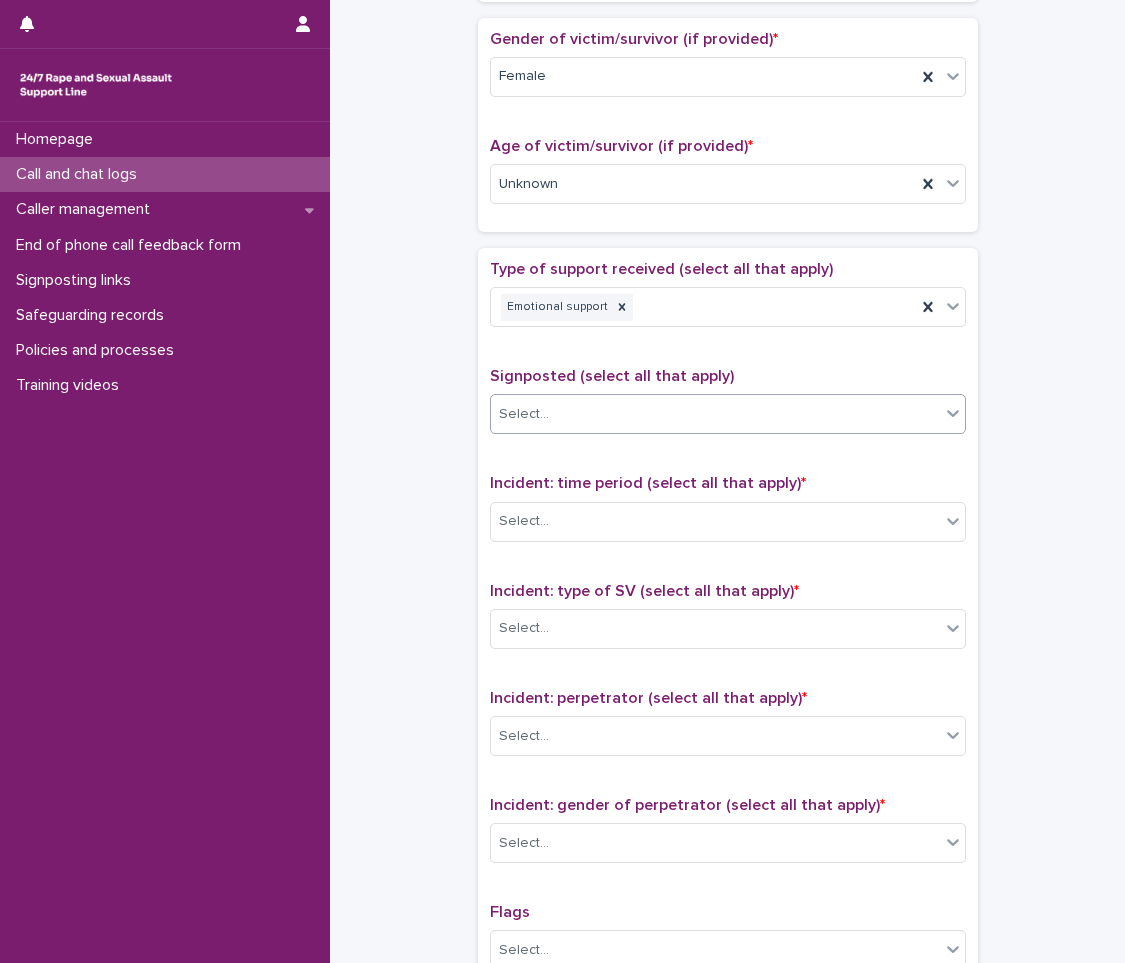 click on "Select..." at bounding box center (524, 414) 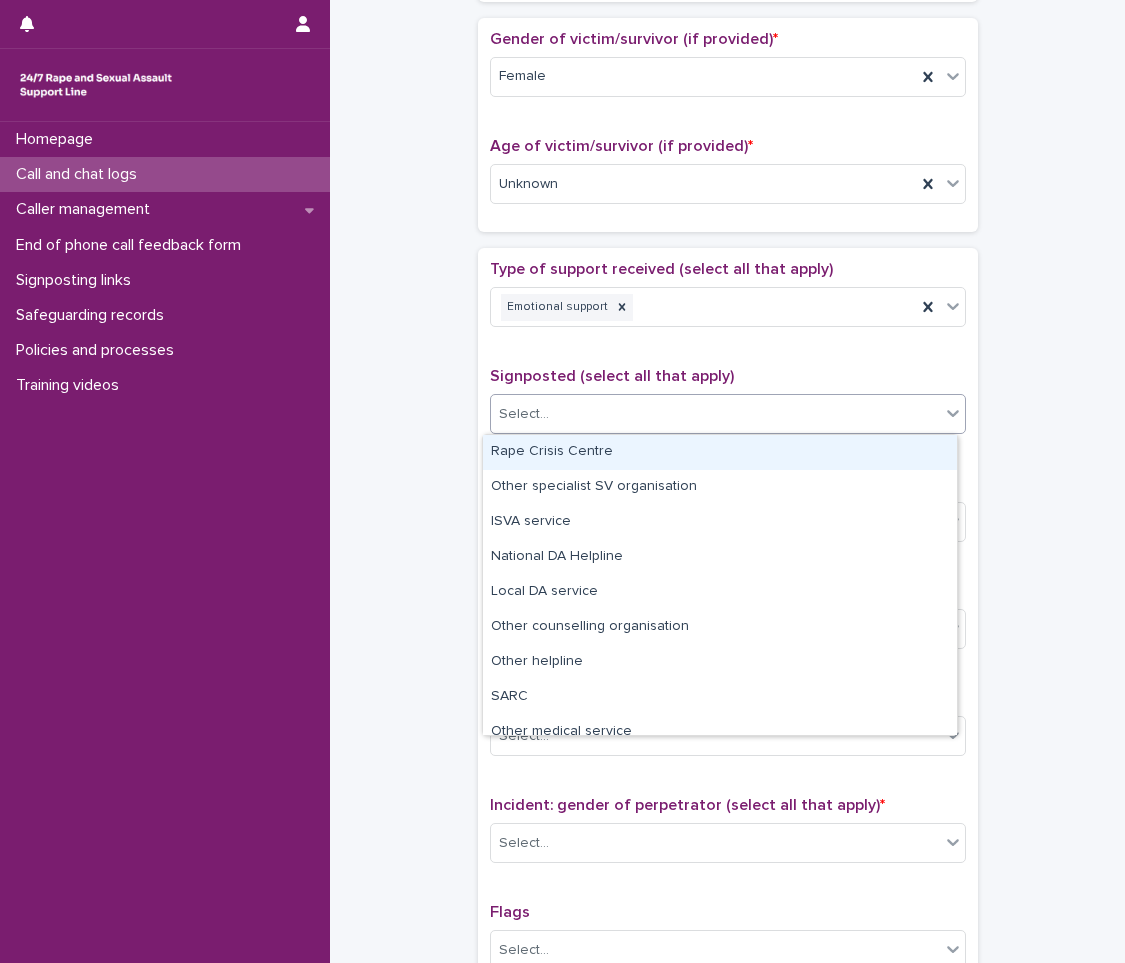 drag, startPoint x: 414, startPoint y: 375, endPoint x: 423, endPoint y: 387, distance: 15 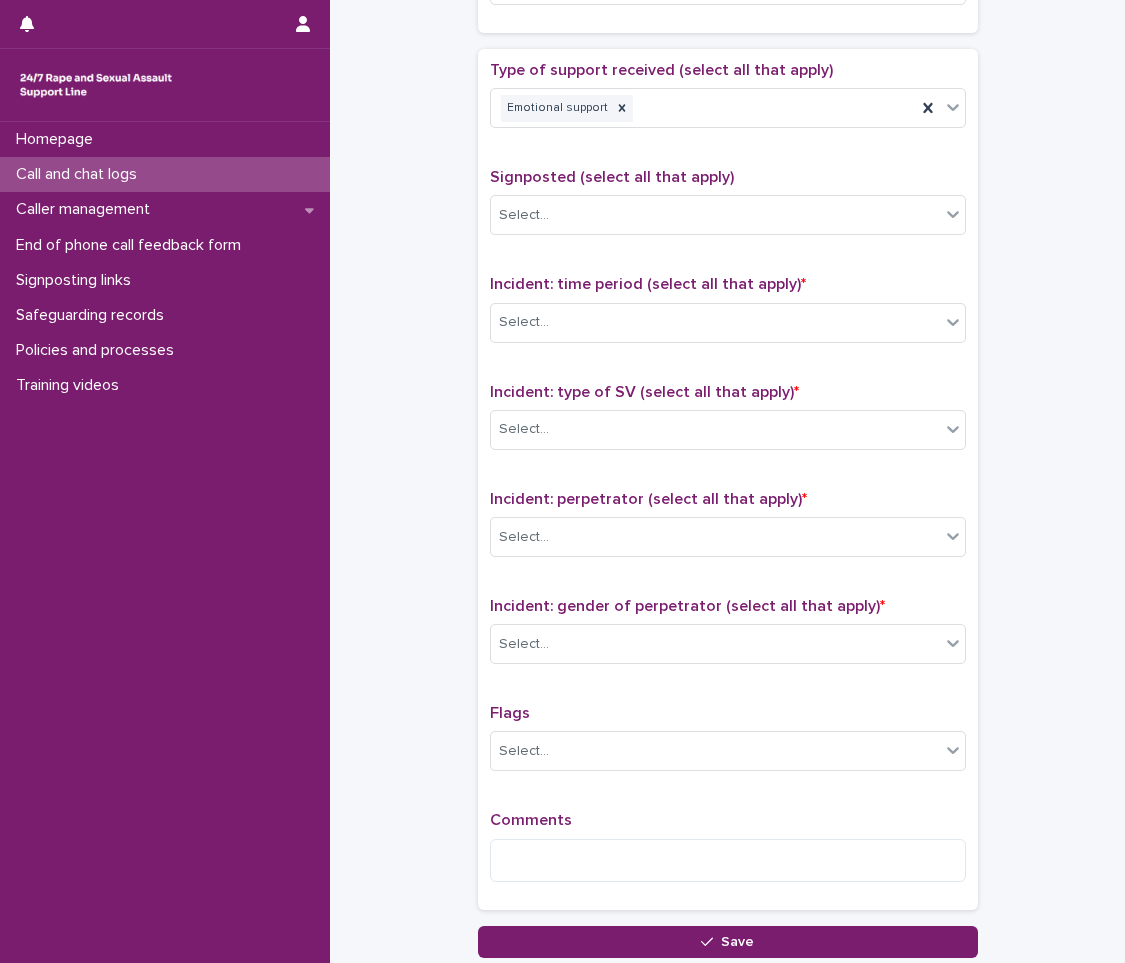 scroll, scrollTop: 1100, scrollLeft: 0, axis: vertical 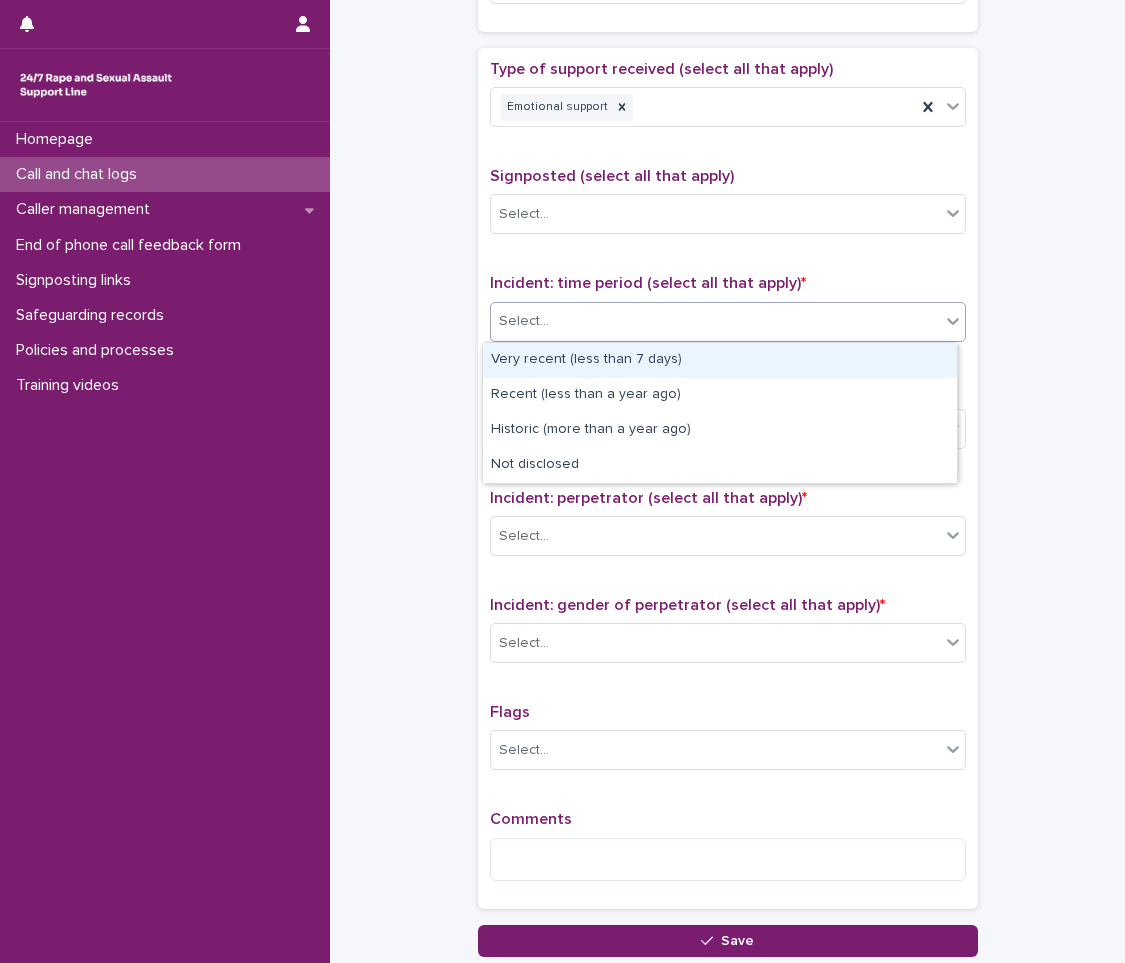 click on "Select..." at bounding box center (715, 321) 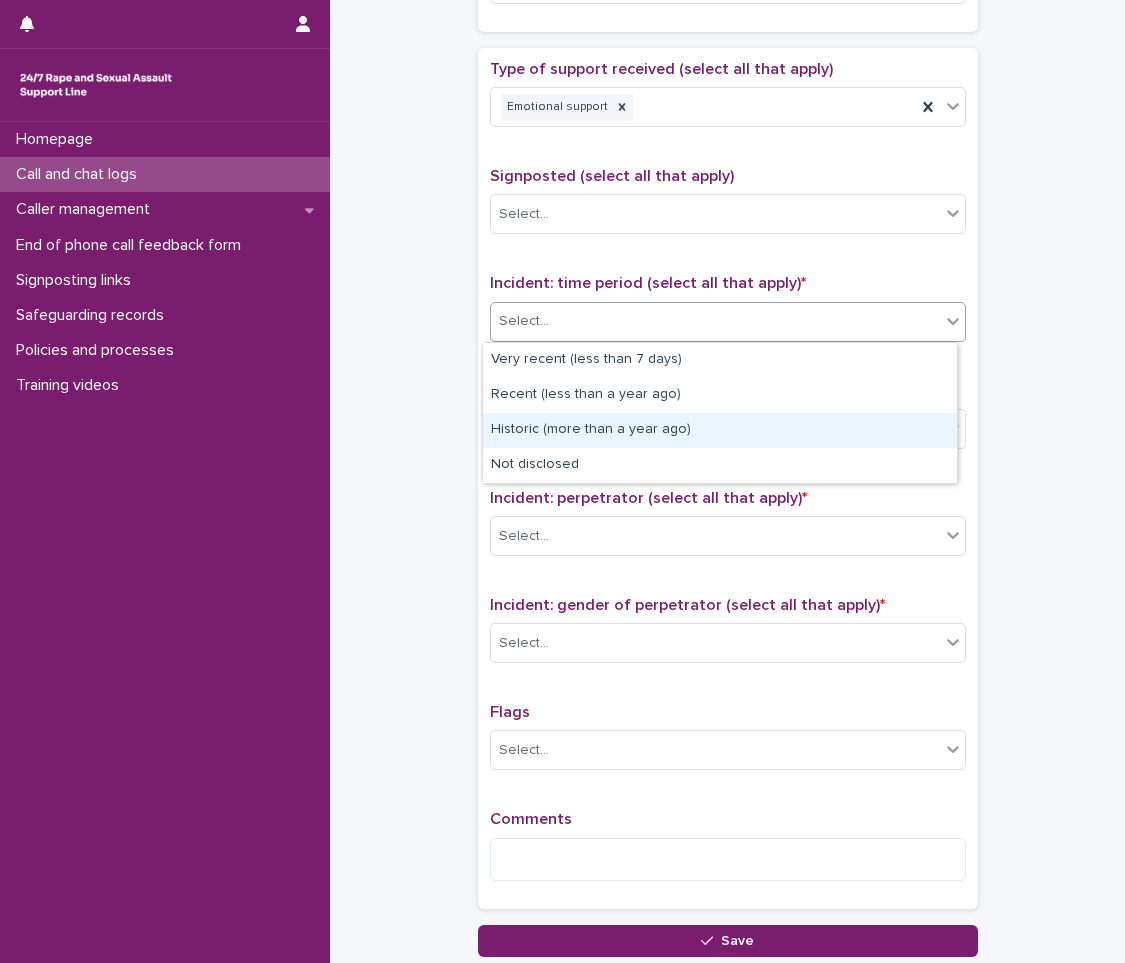 drag, startPoint x: 558, startPoint y: 372, endPoint x: 549, endPoint y: 431, distance: 59.682495 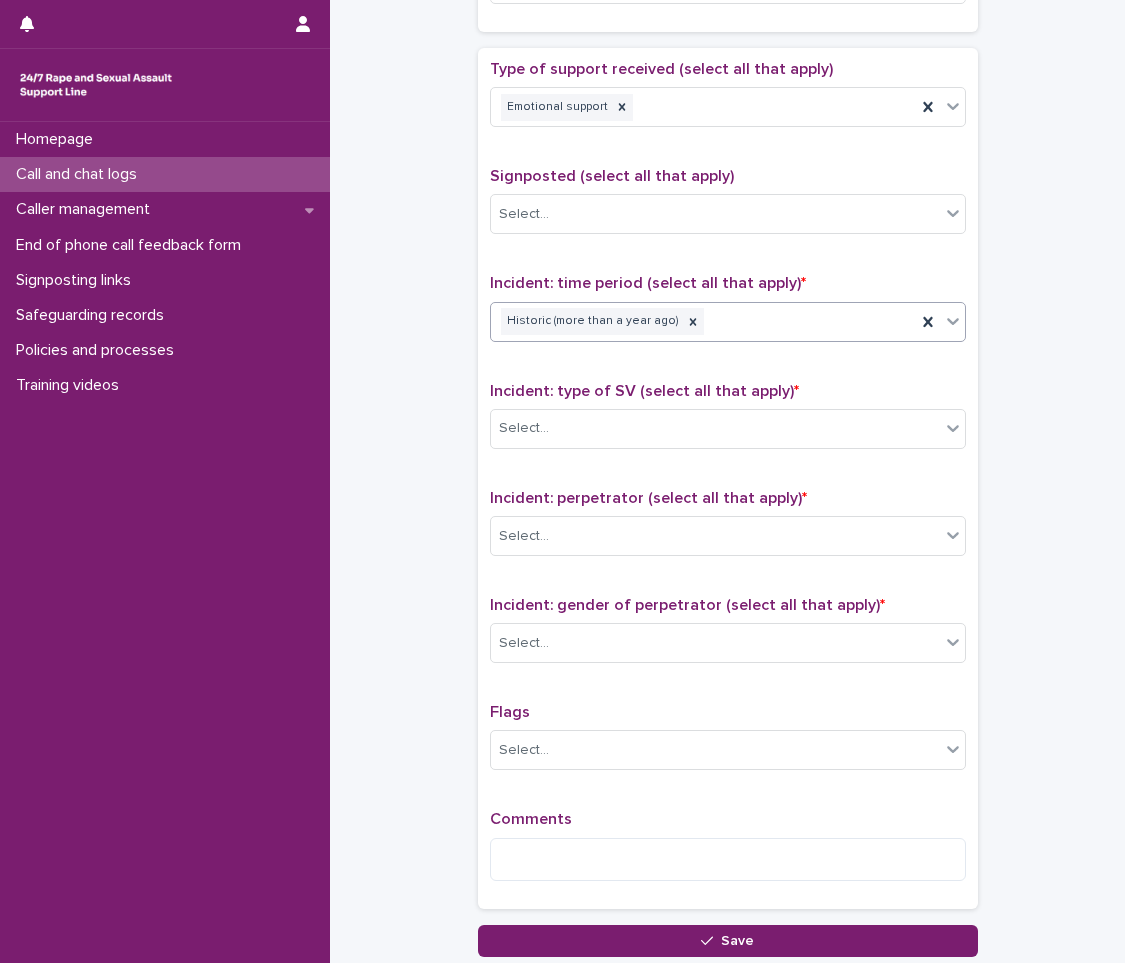 click on "Incident: type of SV (select all that apply) * Select..." at bounding box center [728, 423] 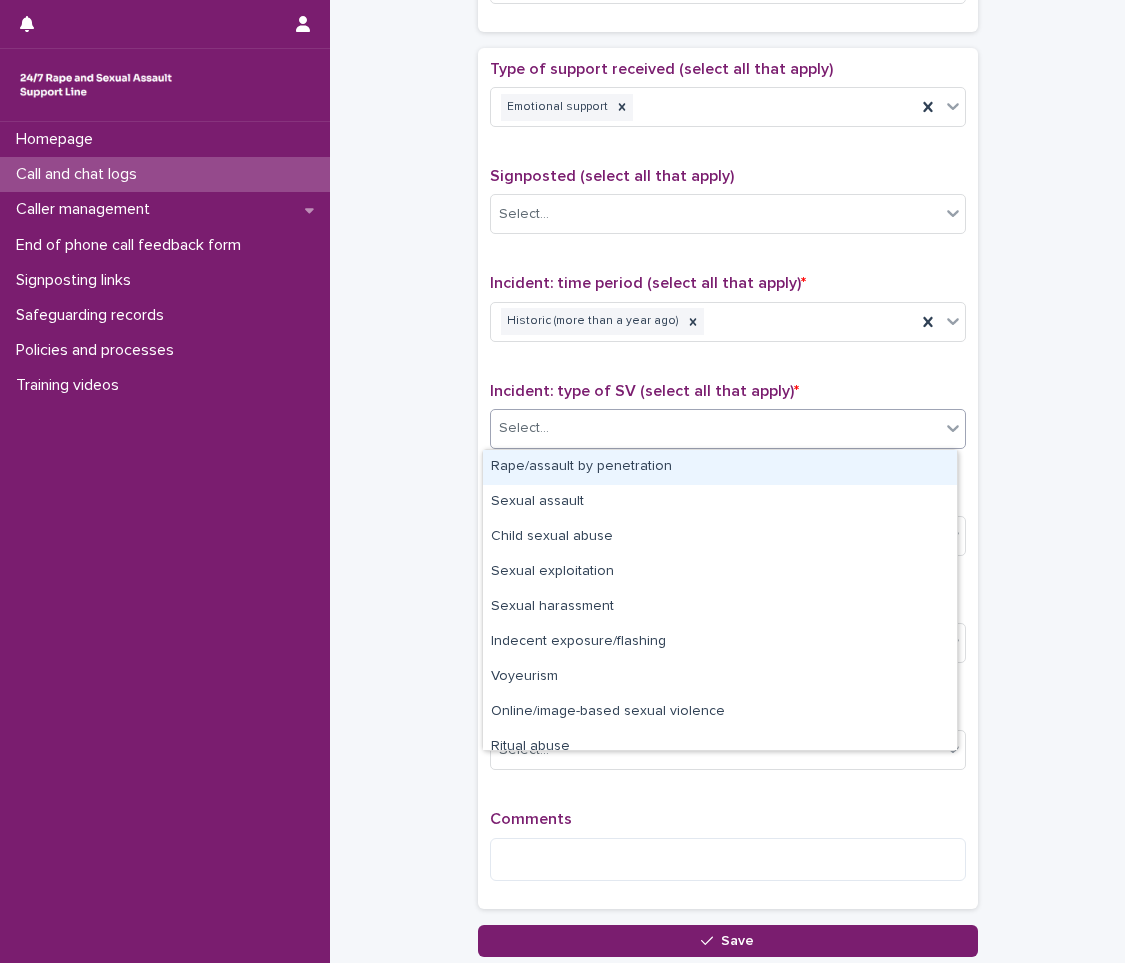 click on "Select..." at bounding box center [715, 428] 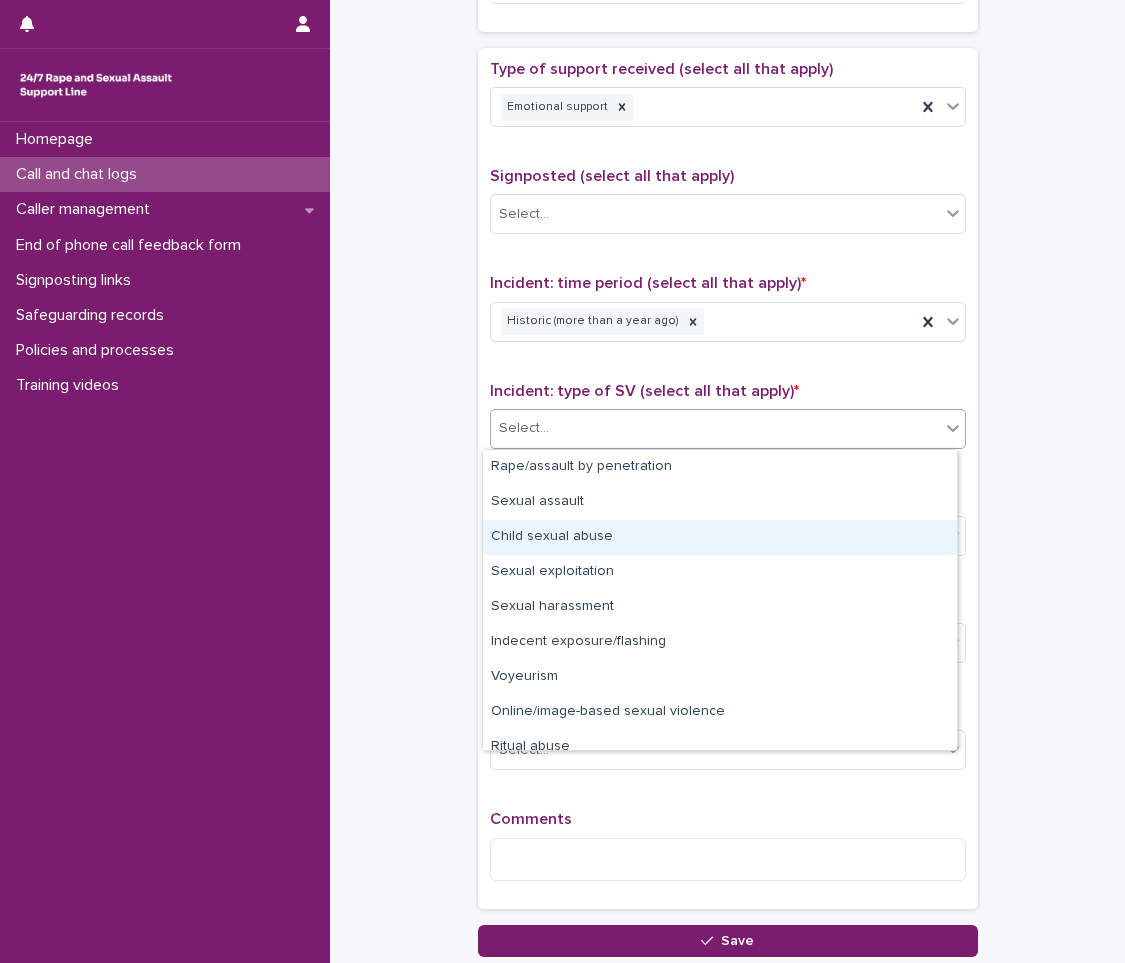 click on "Child sexual abuse" at bounding box center [720, 537] 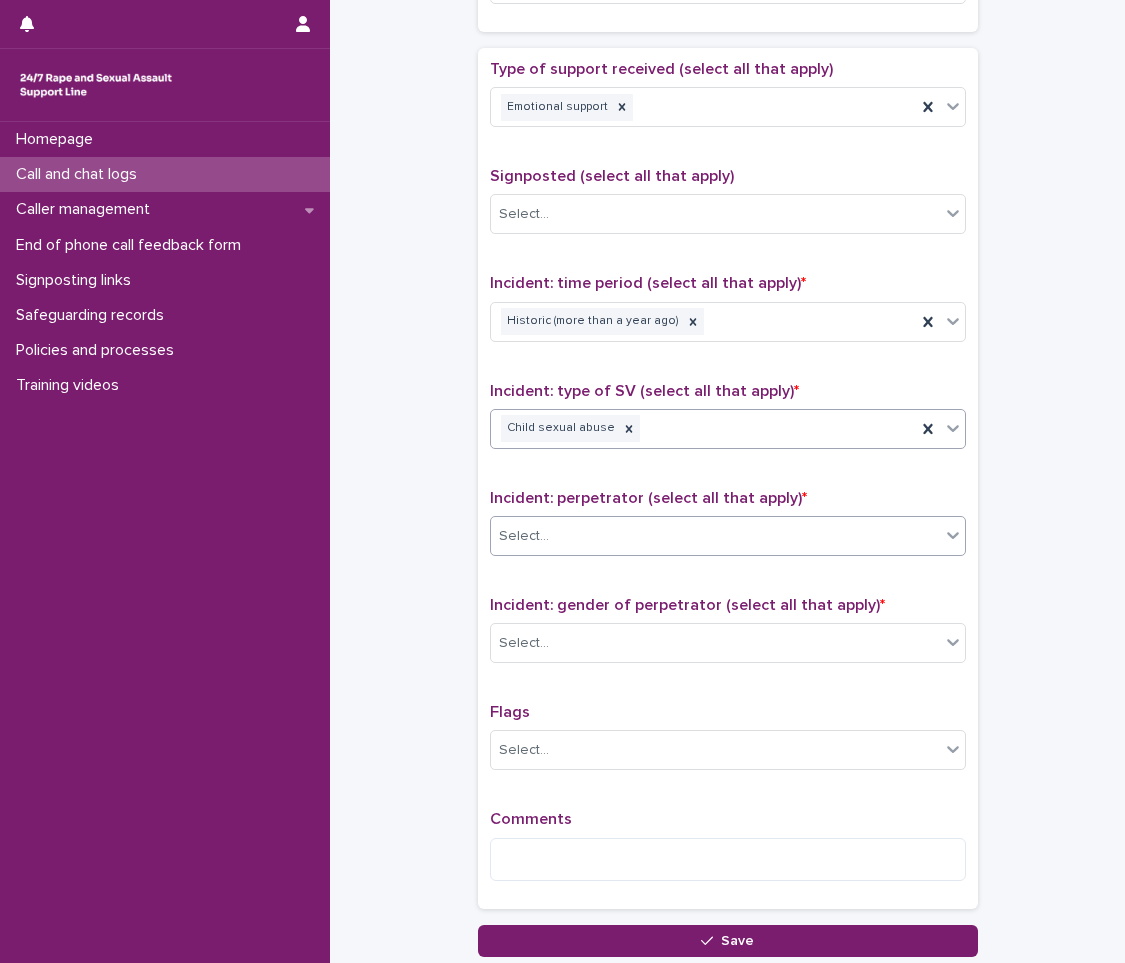 click on "Select..." at bounding box center (715, 536) 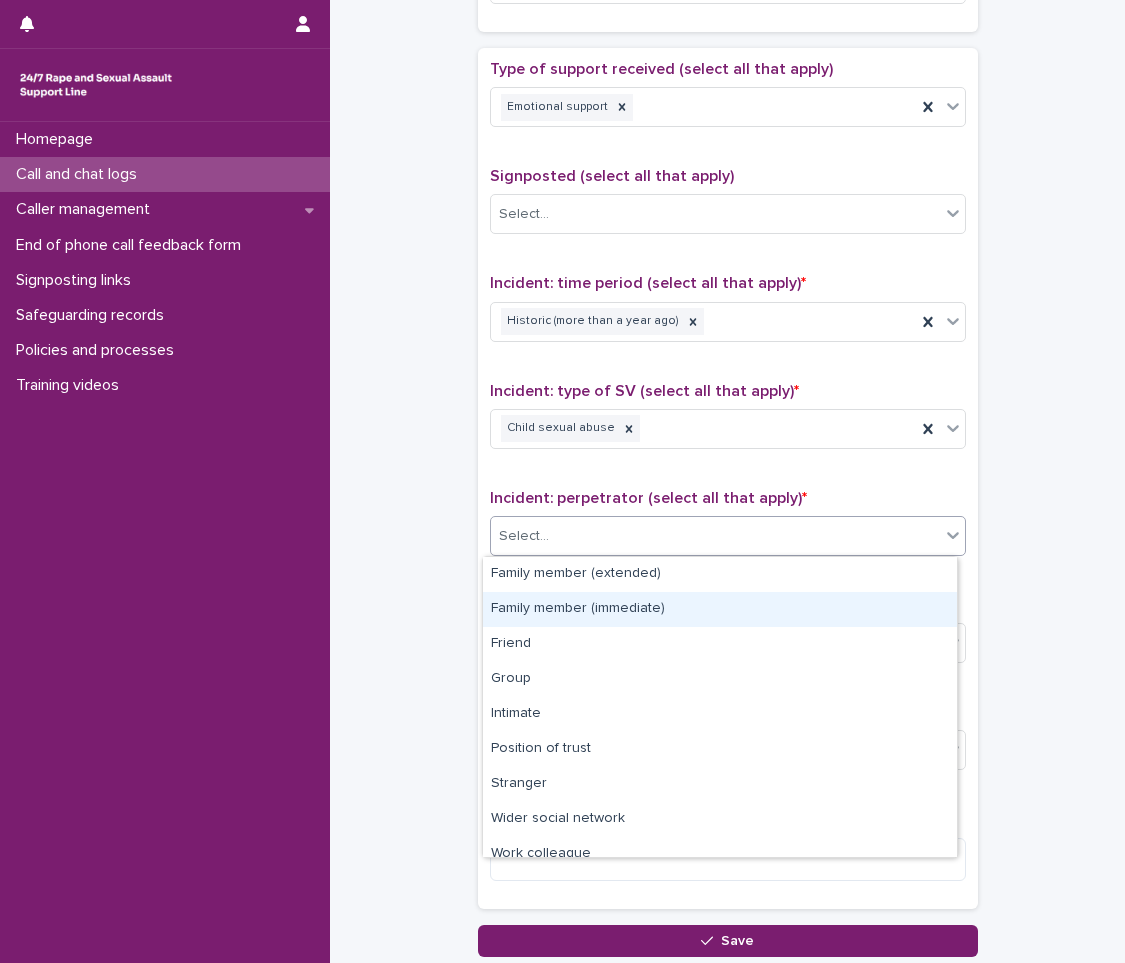 click on "Family member (immediate)" at bounding box center [720, 609] 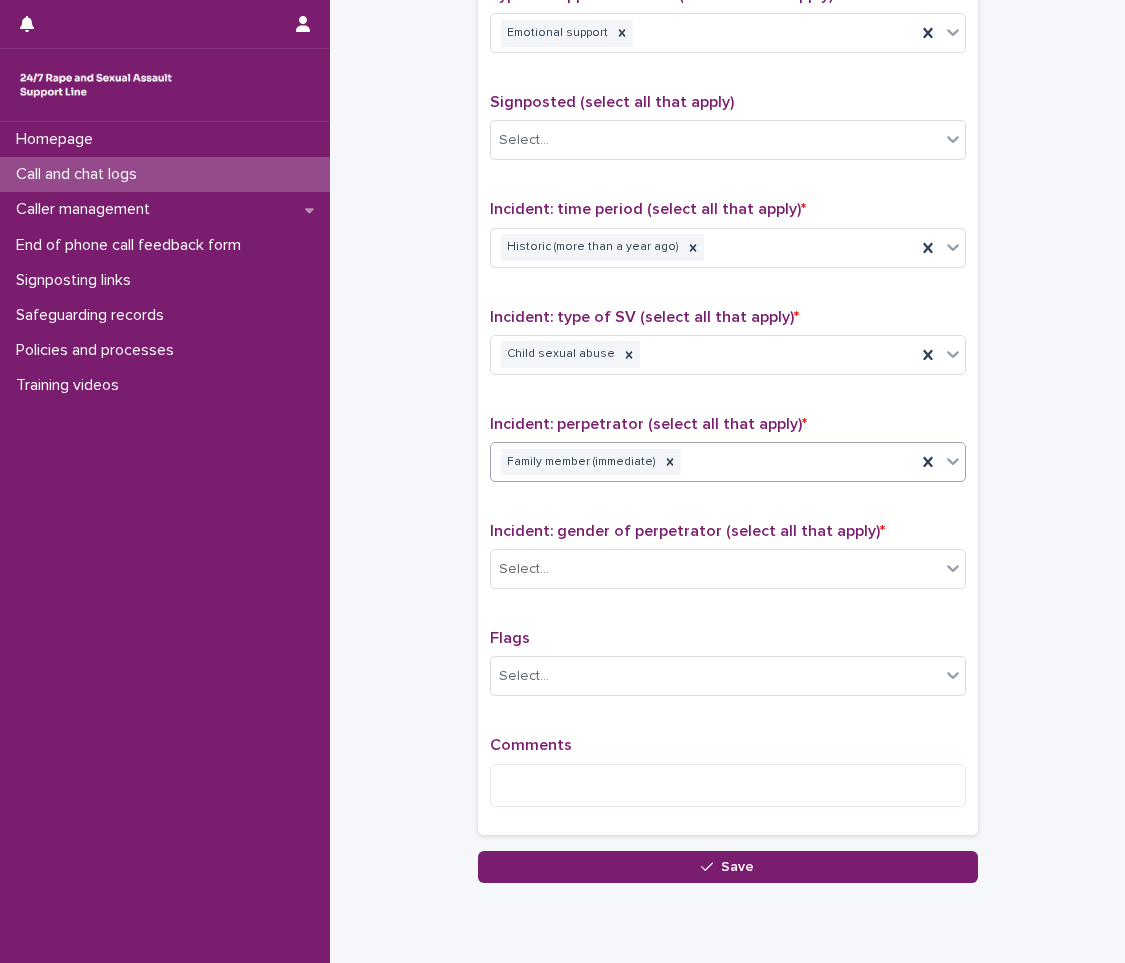 scroll, scrollTop: 1250, scrollLeft: 0, axis: vertical 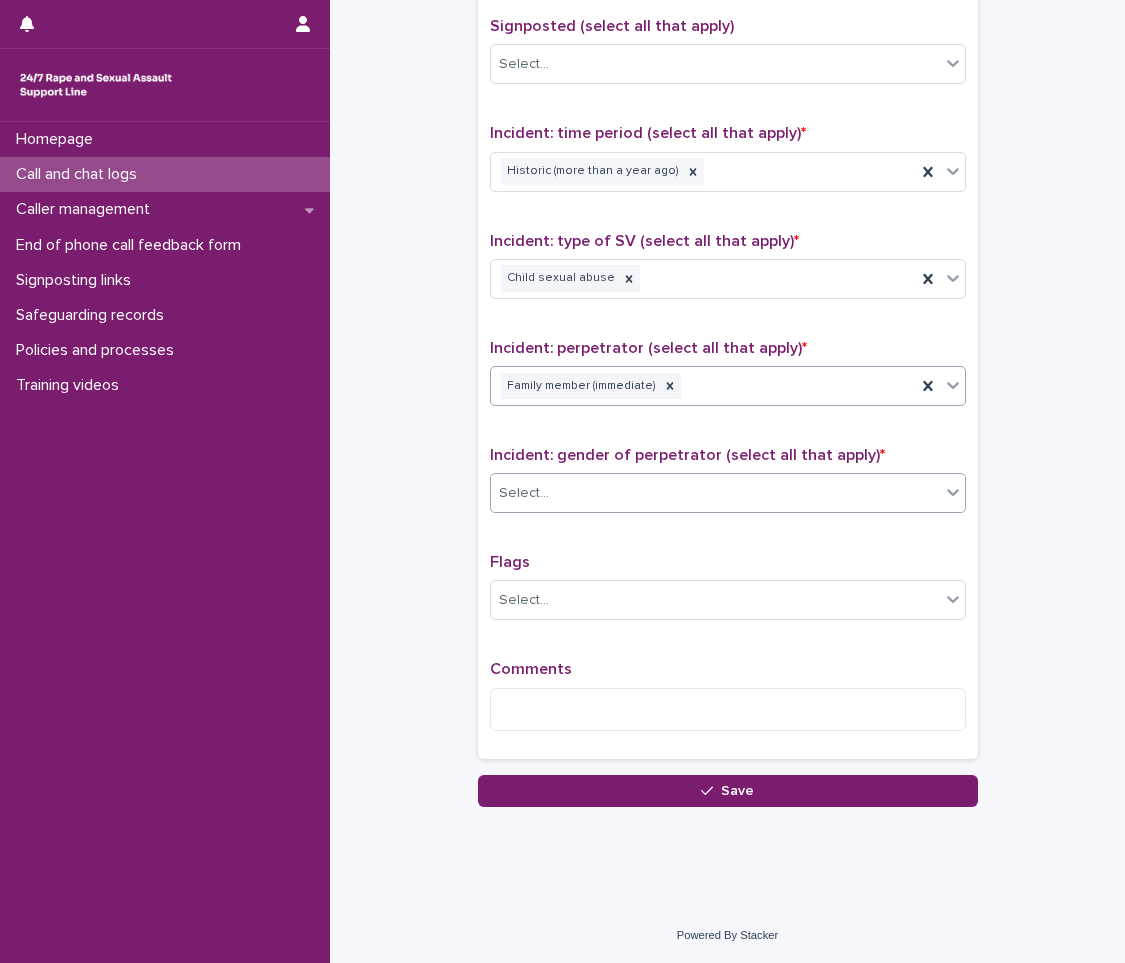 click on "Select..." at bounding box center (715, 493) 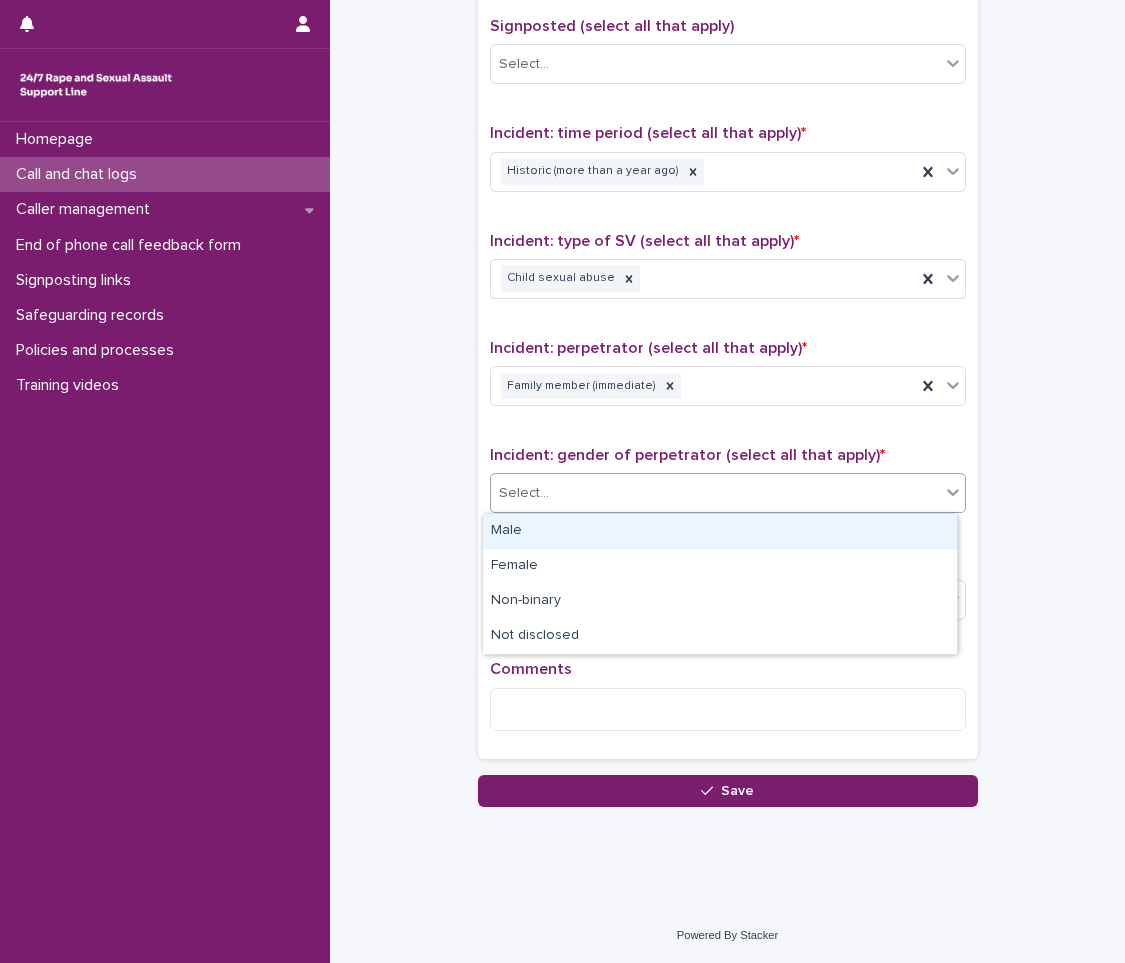 click on "Male" at bounding box center [720, 531] 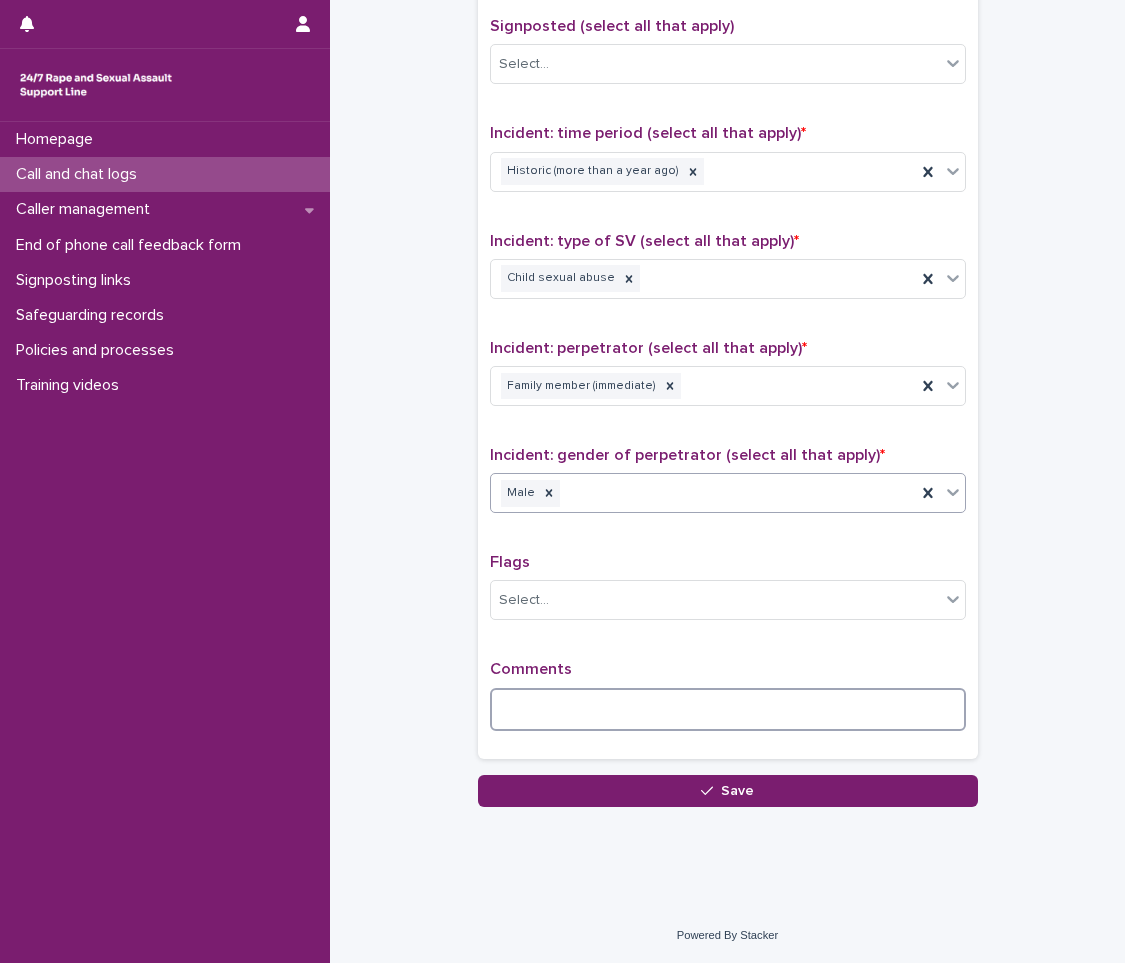 click at bounding box center [728, 709] 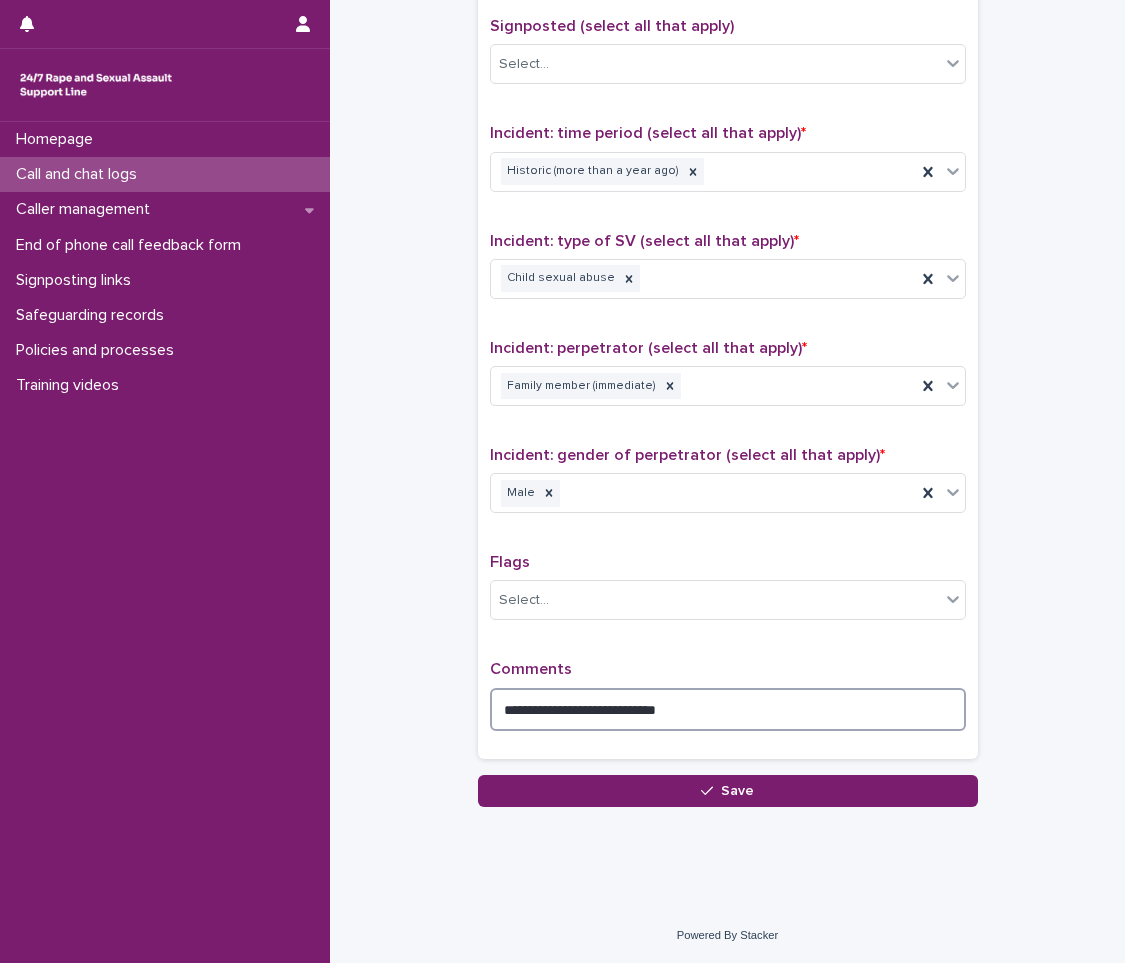 click on "**********" at bounding box center [728, 709] 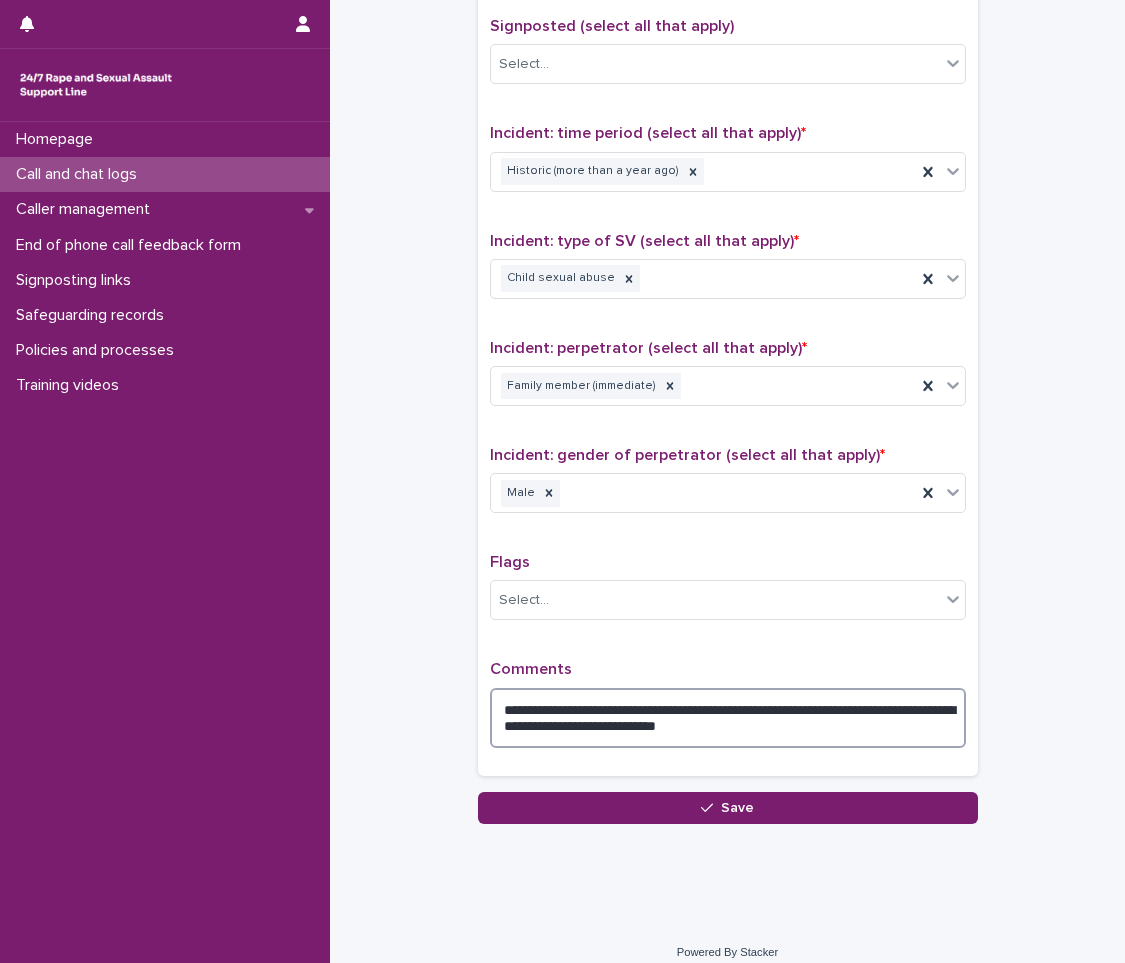 click on "**********" at bounding box center [728, 718] 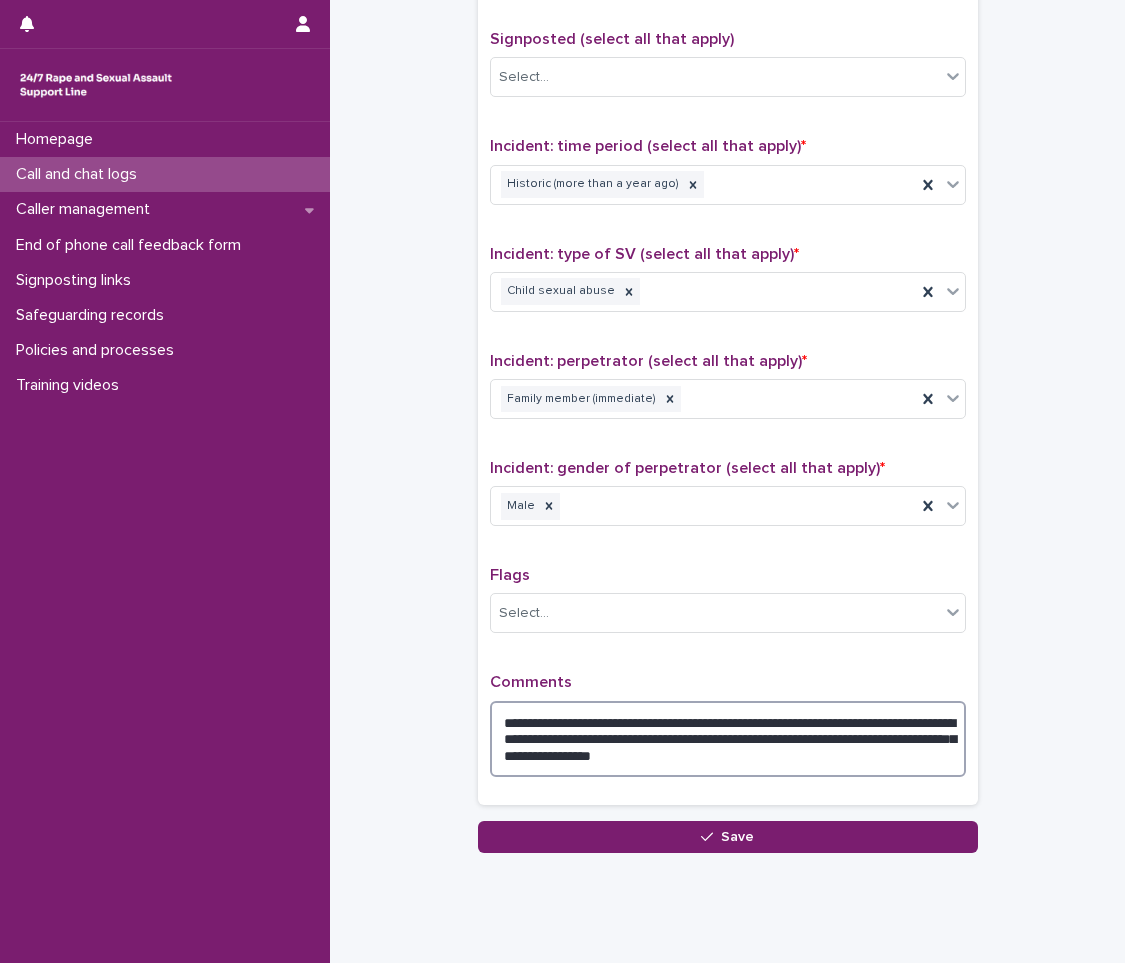 scroll, scrollTop: 1283, scrollLeft: 0, axis: vertical 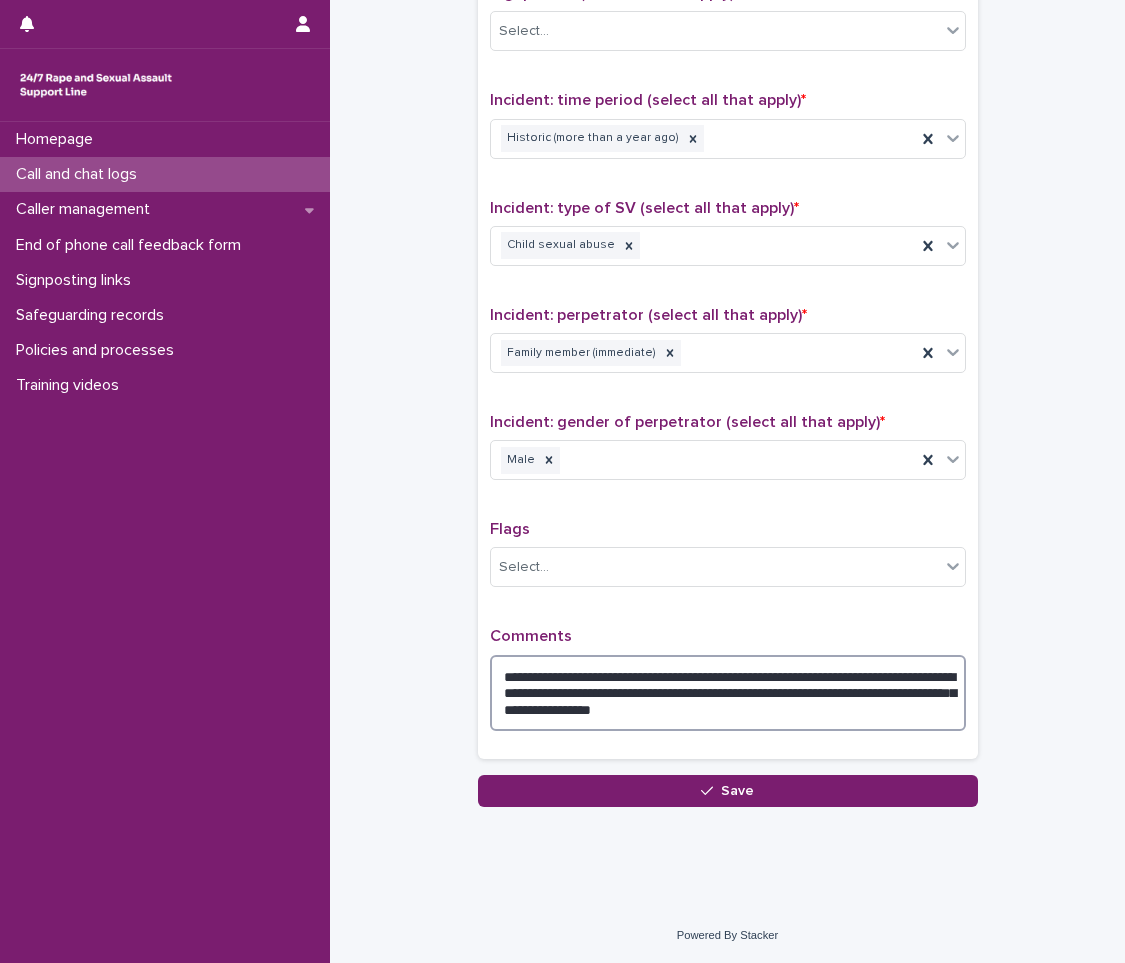 type on "**********" 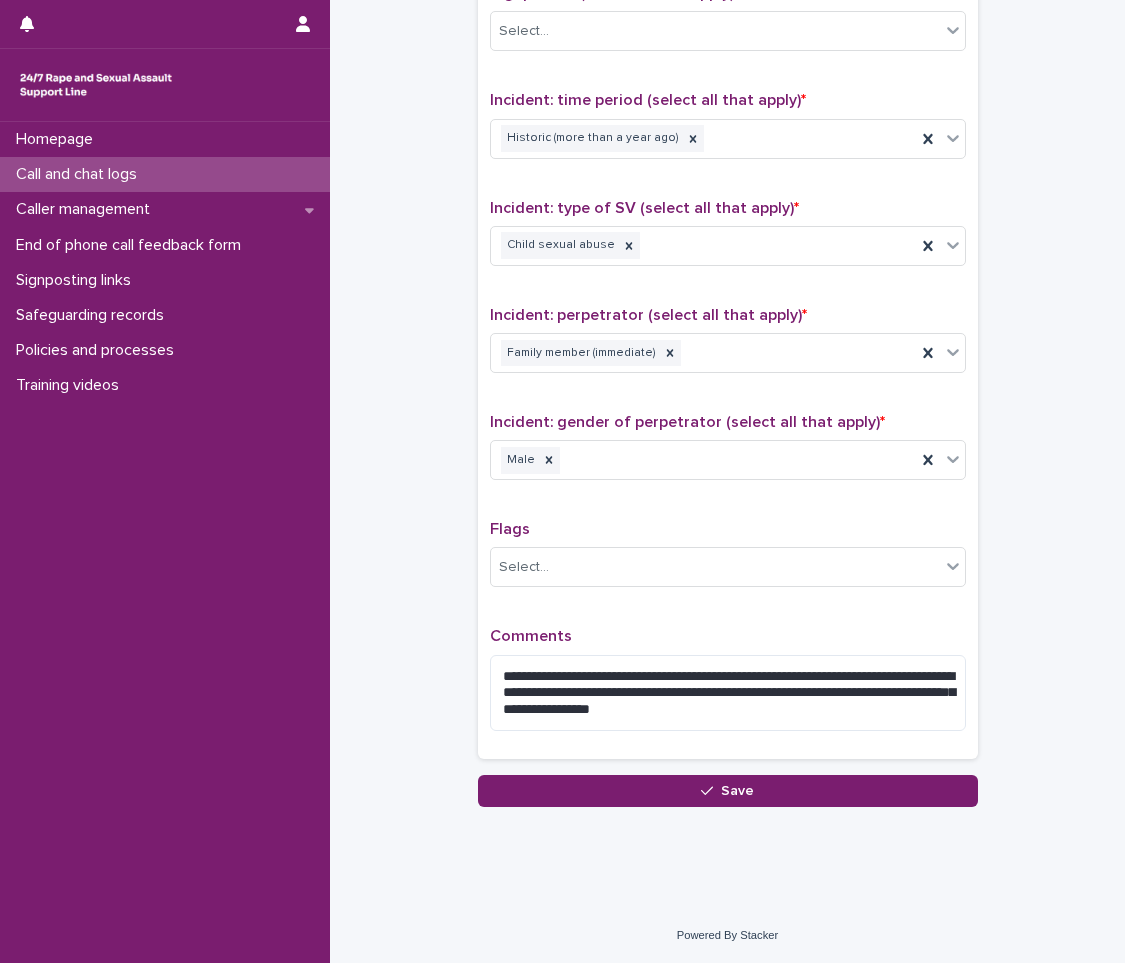 click on "**********" at bounding box center [727, -207] 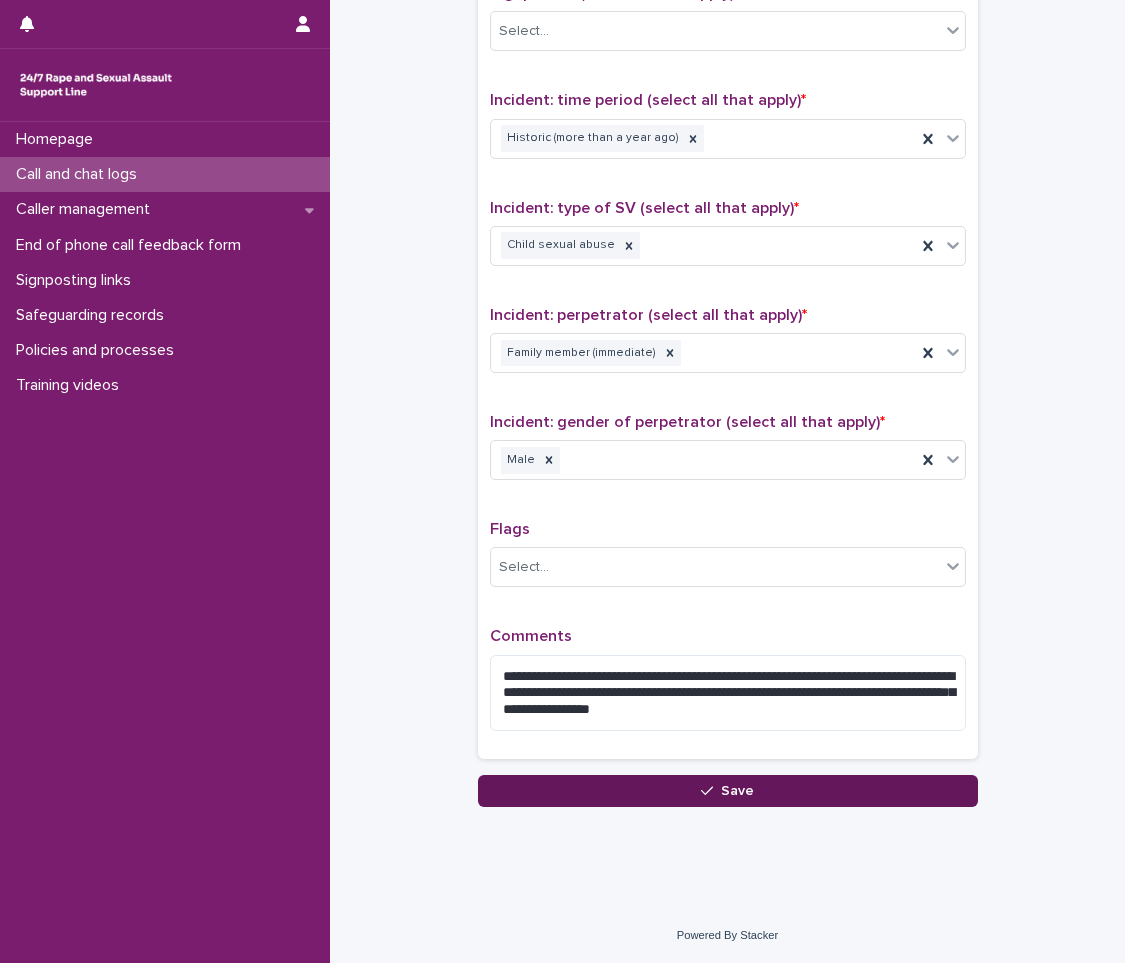 click on "Save" at bounding box center [728, 791] 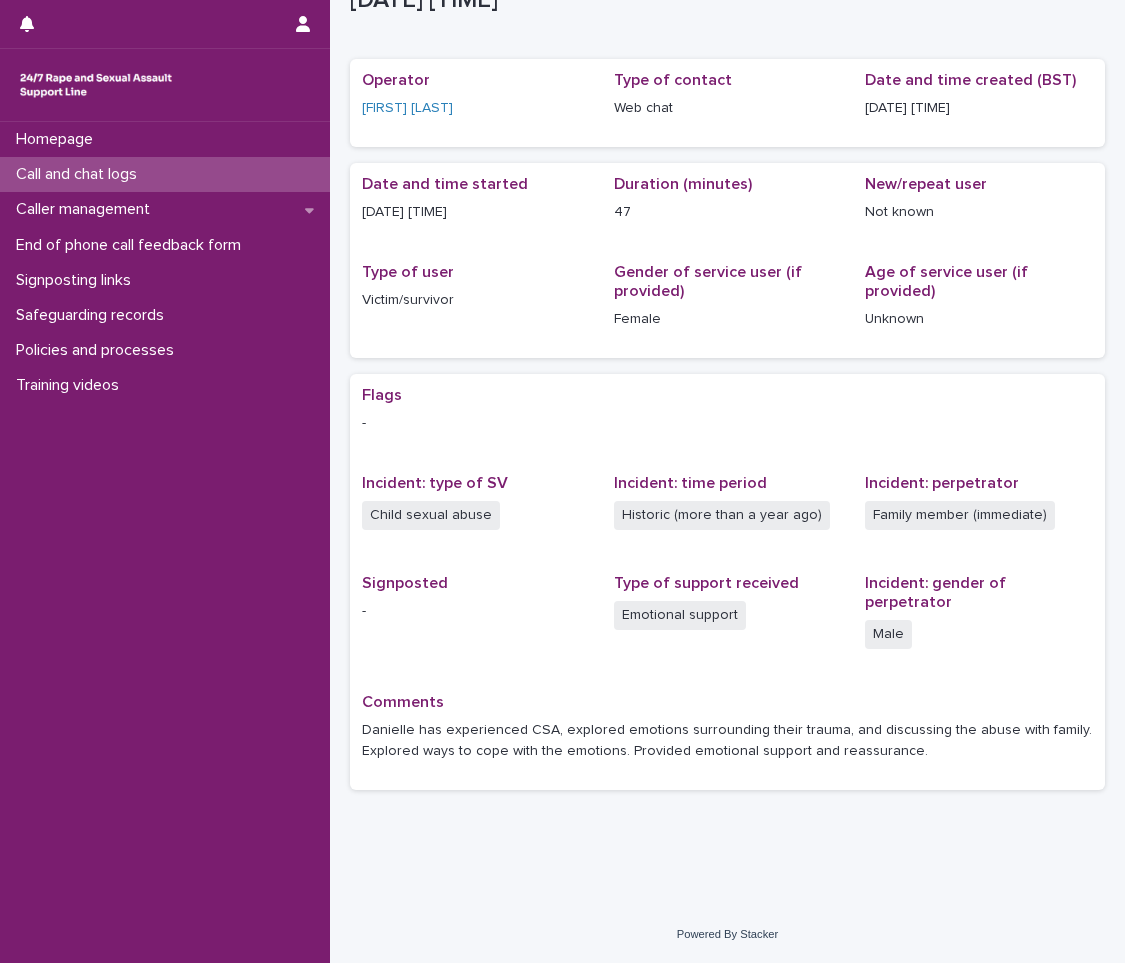 scroll, scrollTop: 0, scrollLeft: 0, axis: both 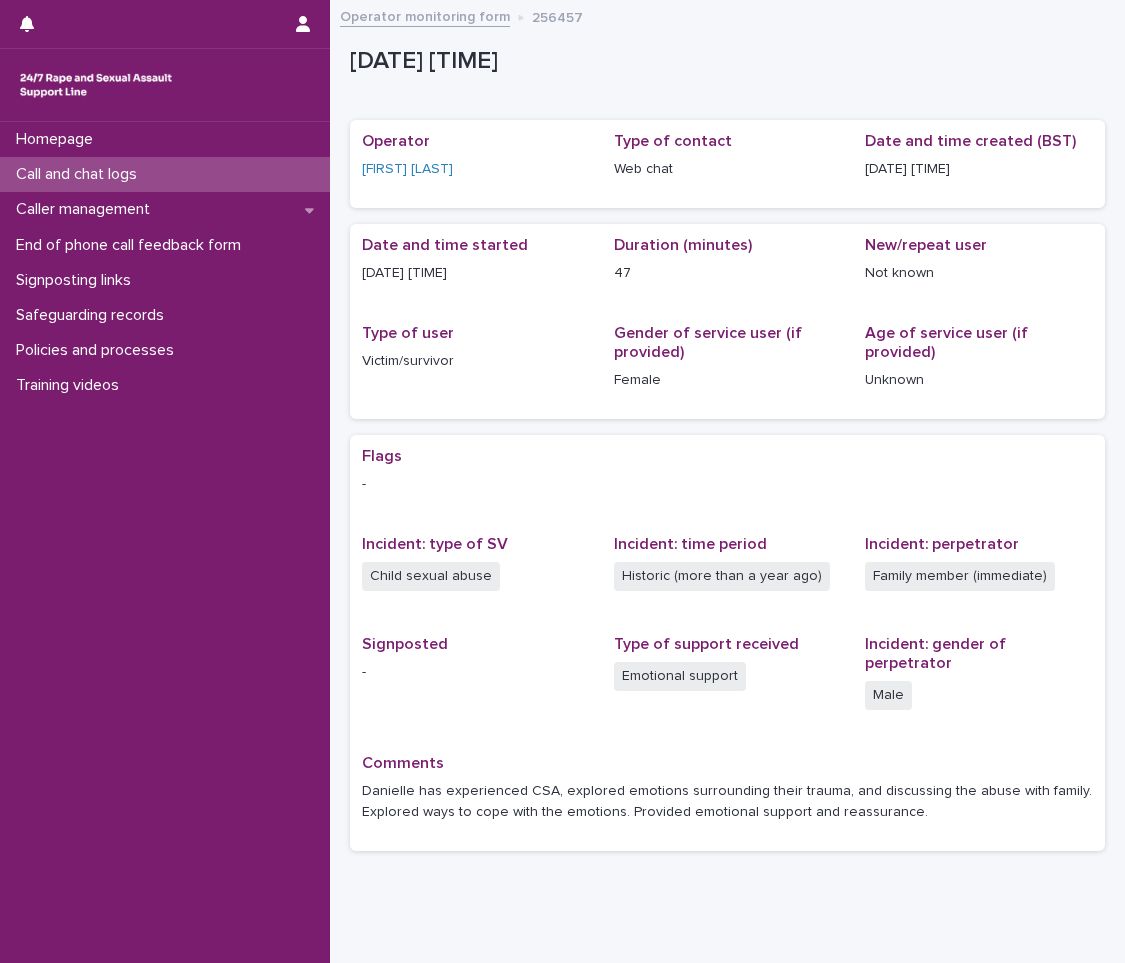 click on "Call and chat logs" at bounding box center [165, 174] 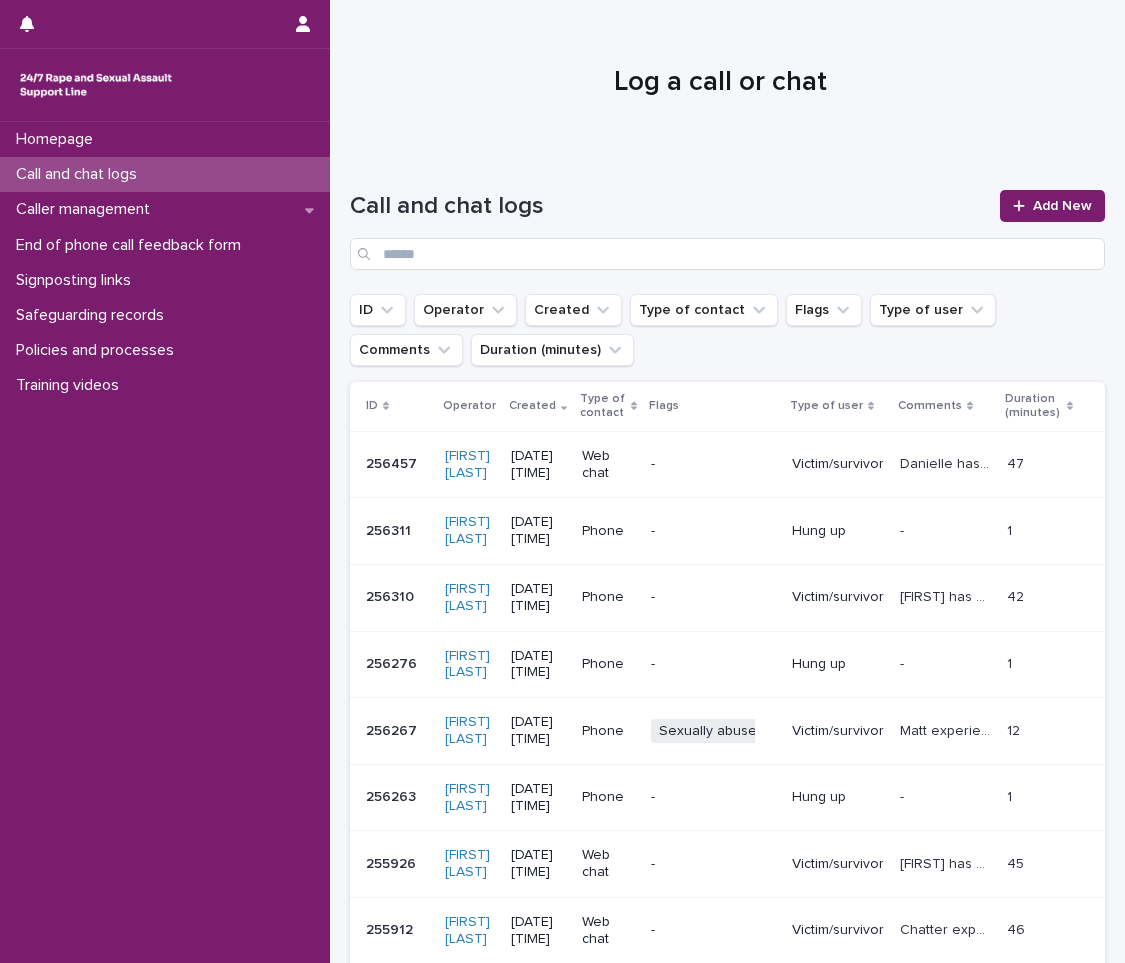 click on "Call and chat logs Add New" at bounding box center (727, 222) 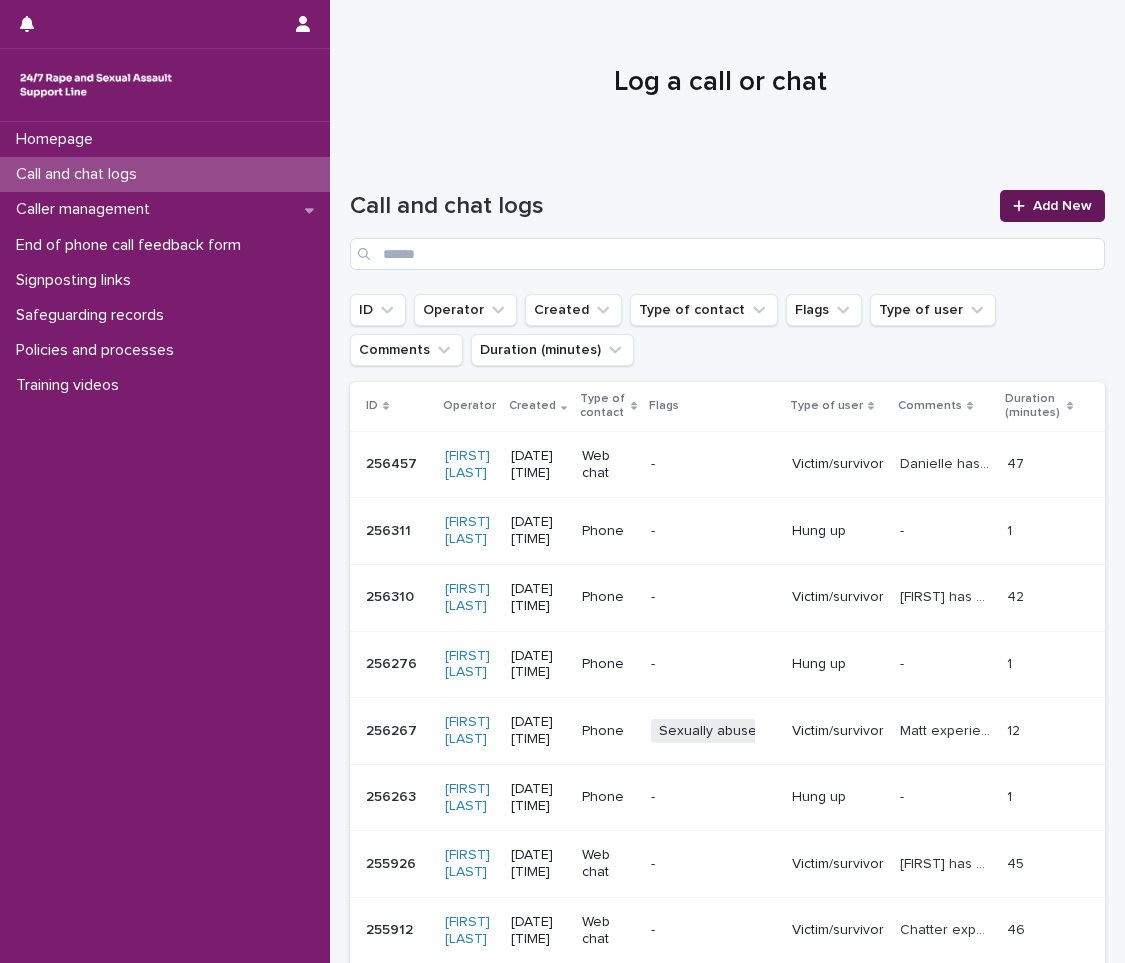 click on "Add New" at bounding box center [1062, 206] 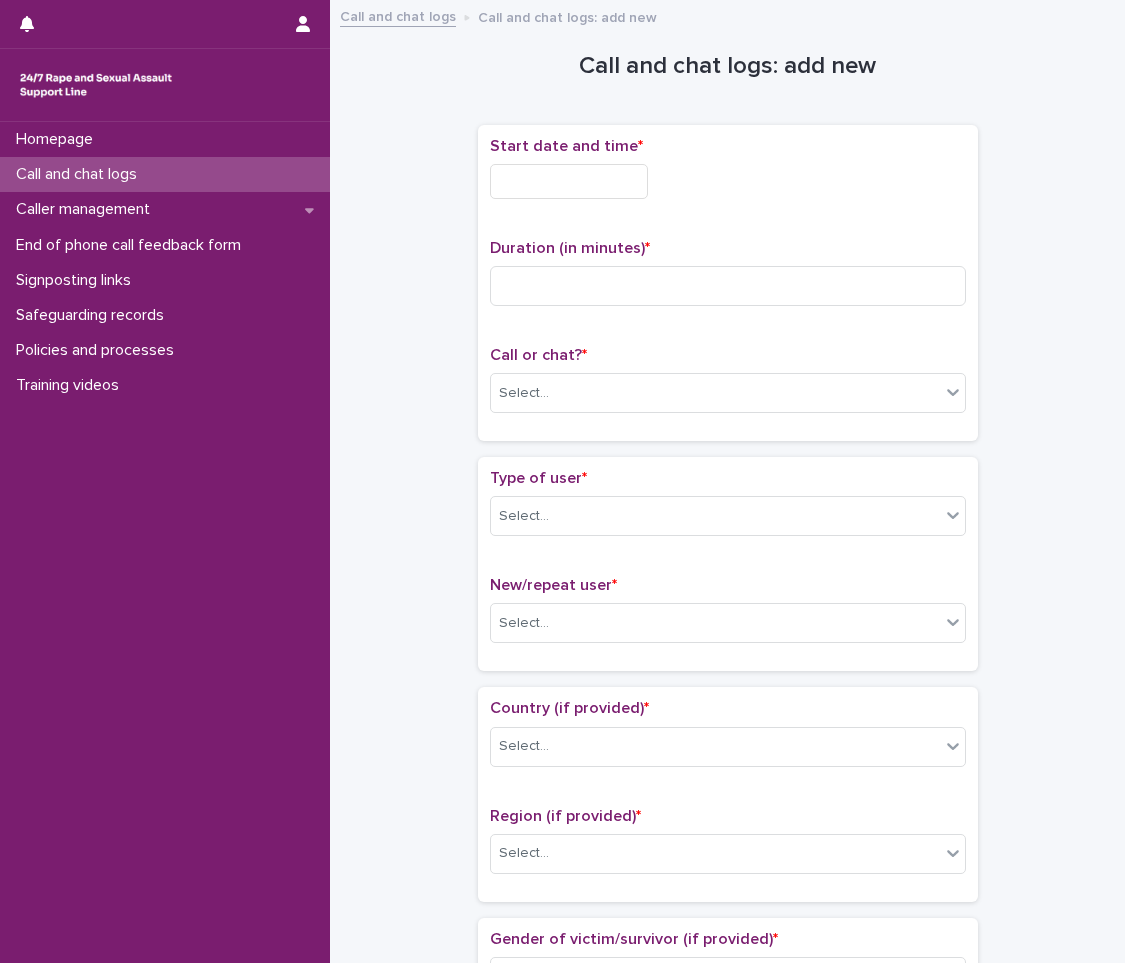 click at bounding box center (569, 181) 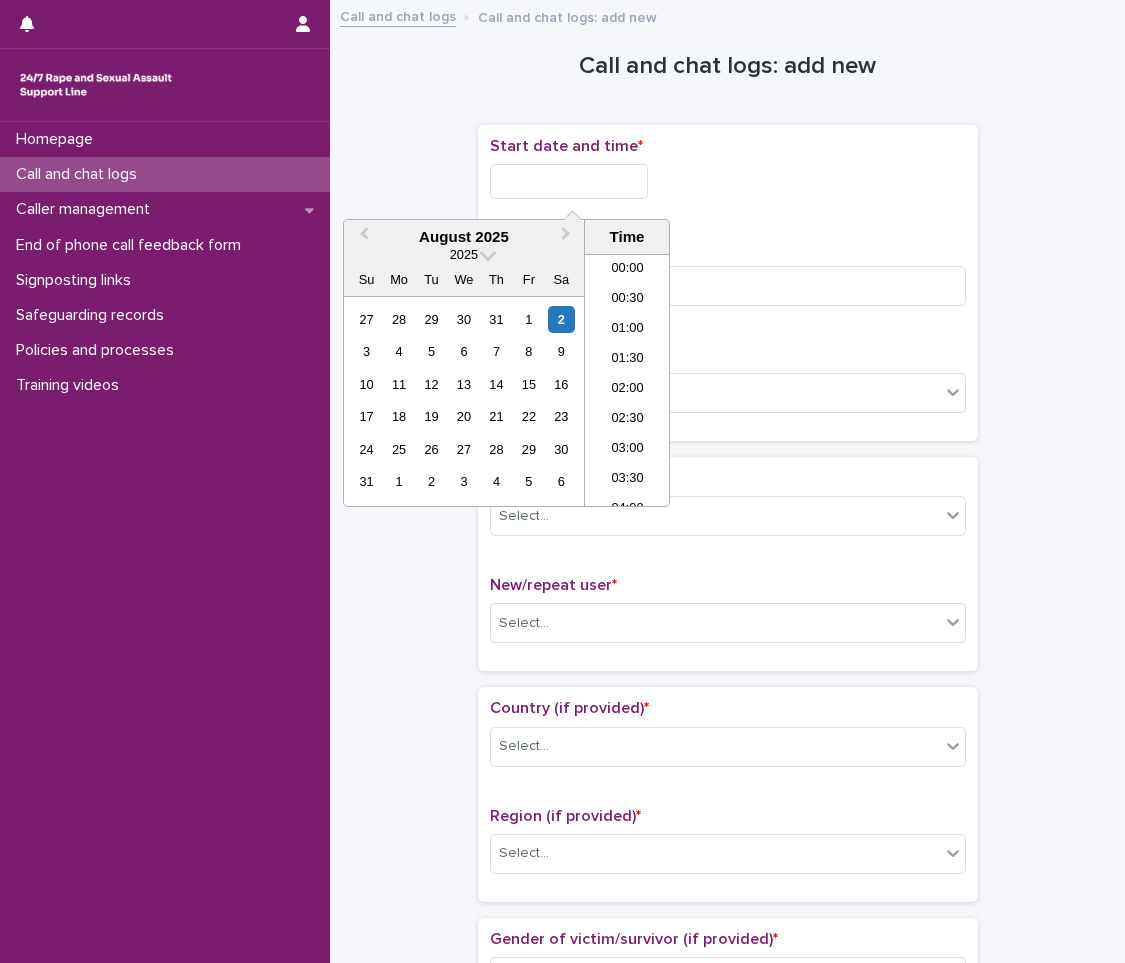 scroll, scrollTop: 910, scrollLeft: 0, axis: vertical 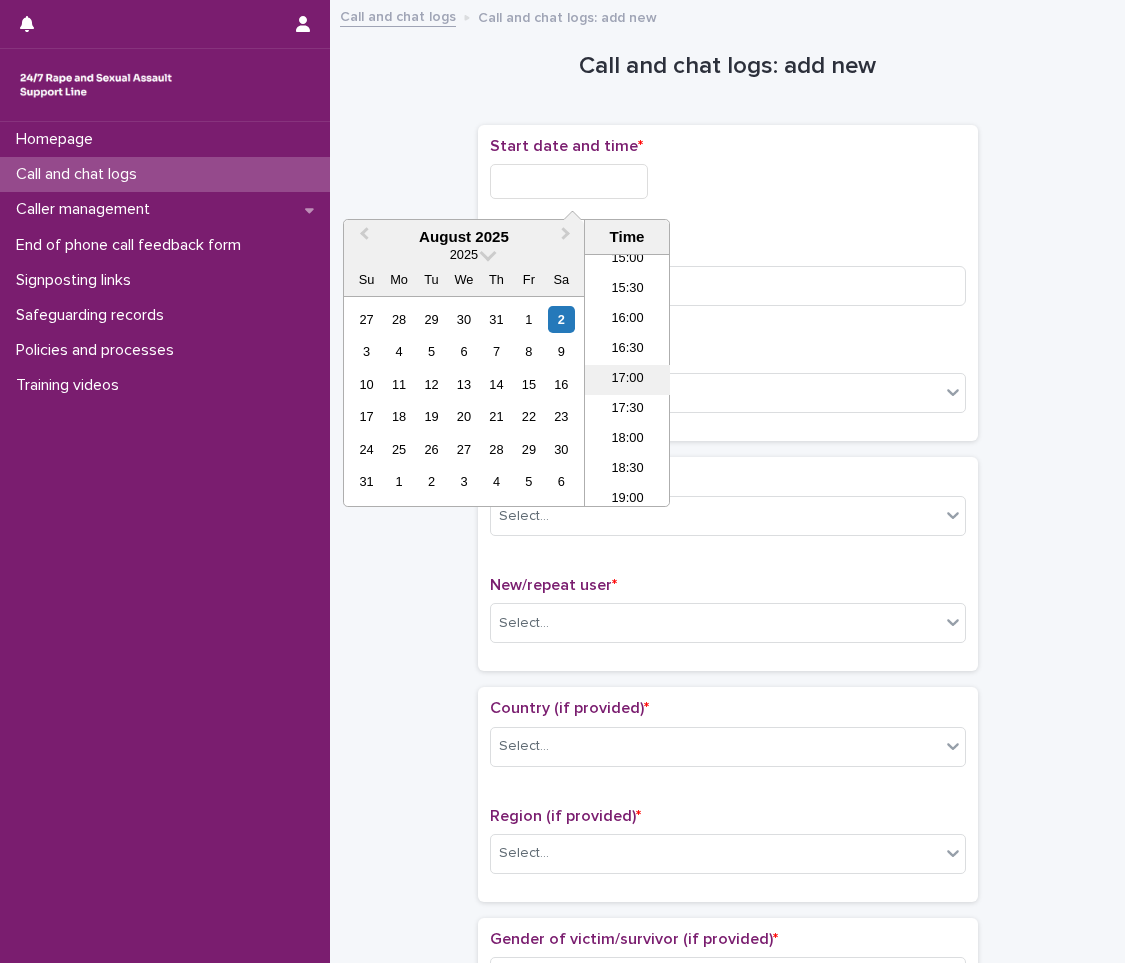 click on "17:00" at bounding box center [627, 380] 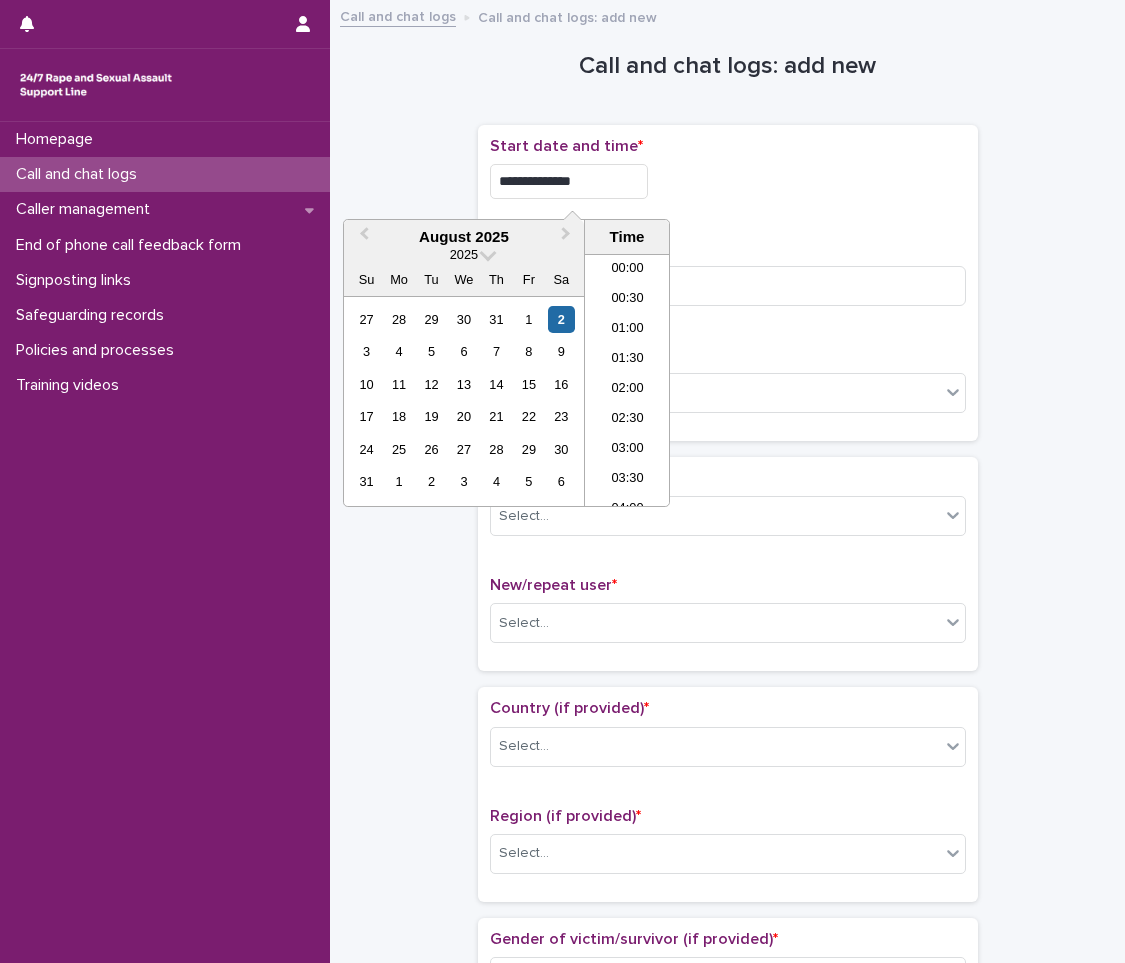 click on "**********" at bounding box center (569, 181) 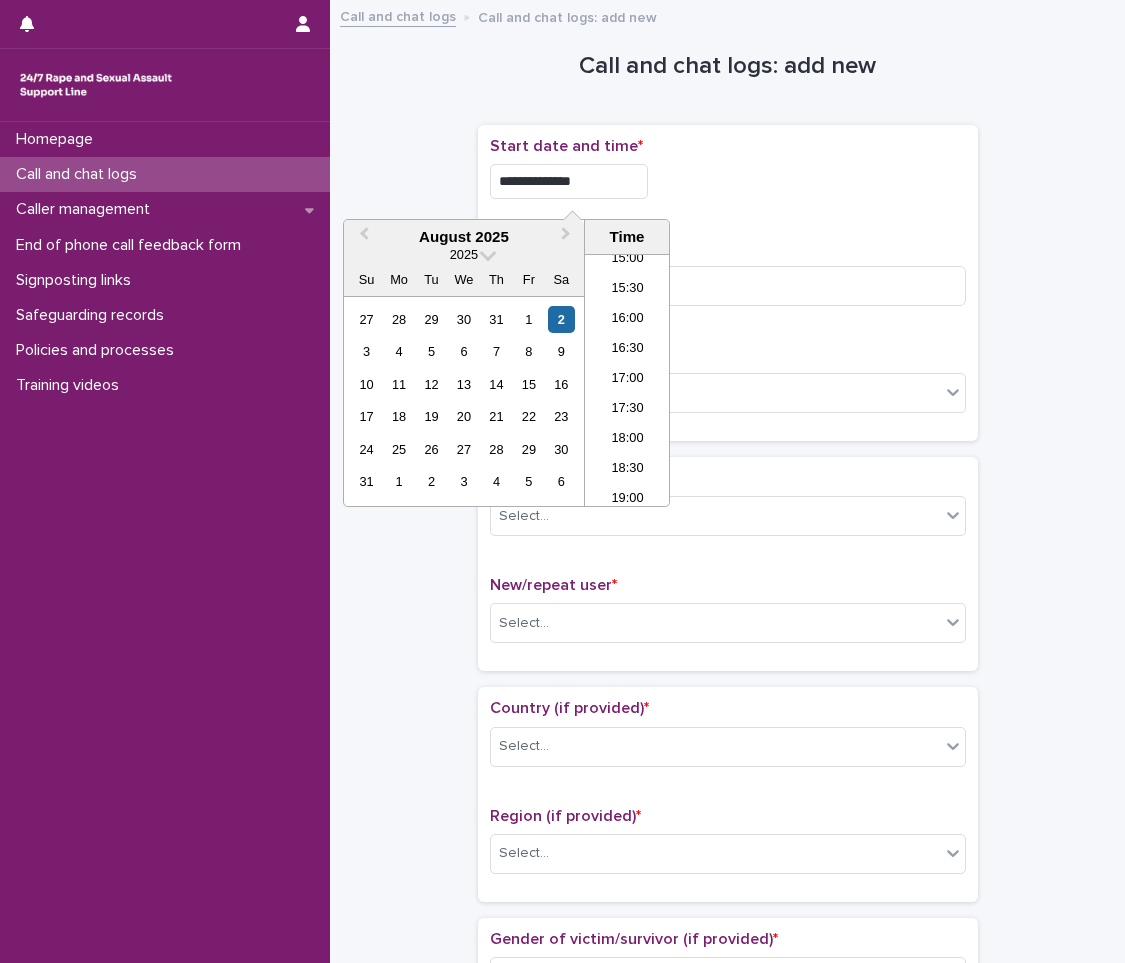 click on "**********" at bounding box center [569, 181] 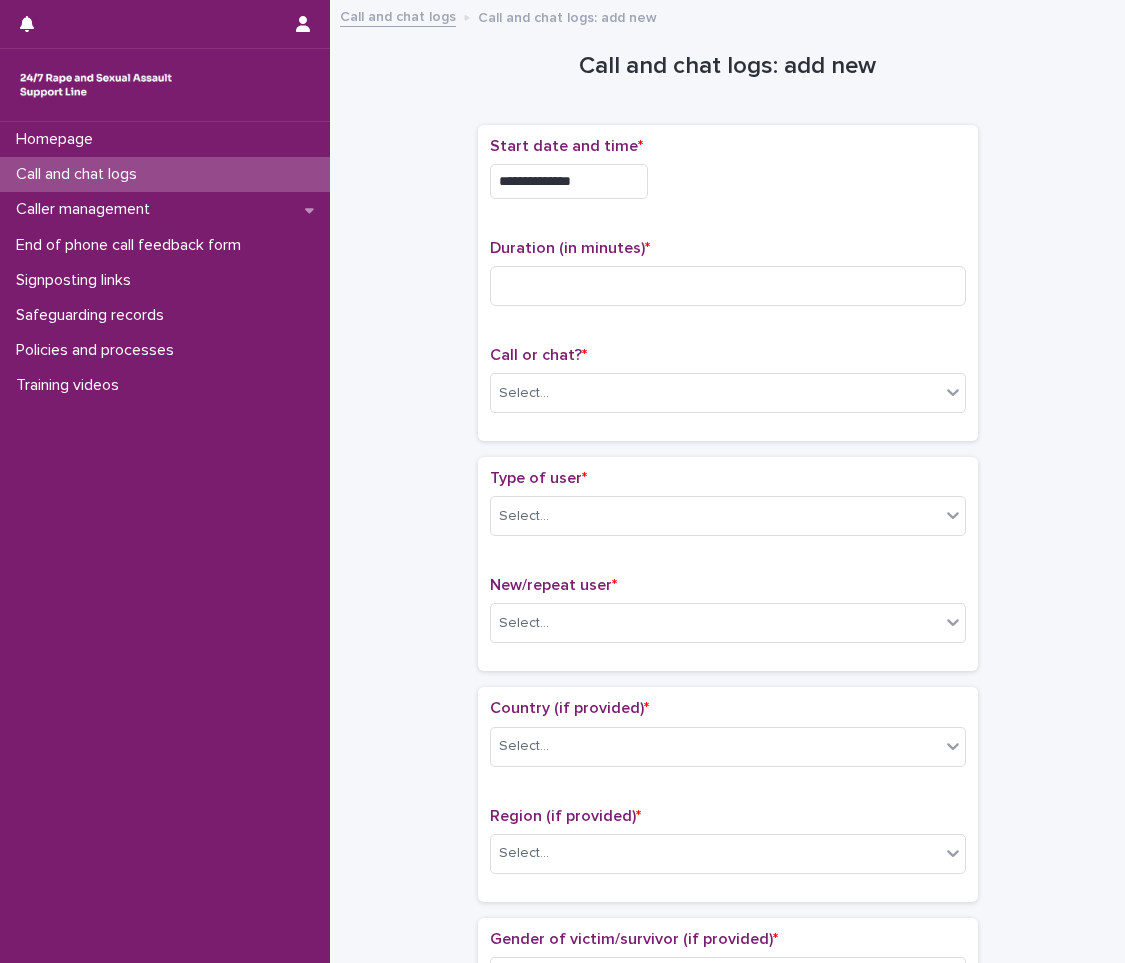 click on "**********" at bounding box center (728, 181) 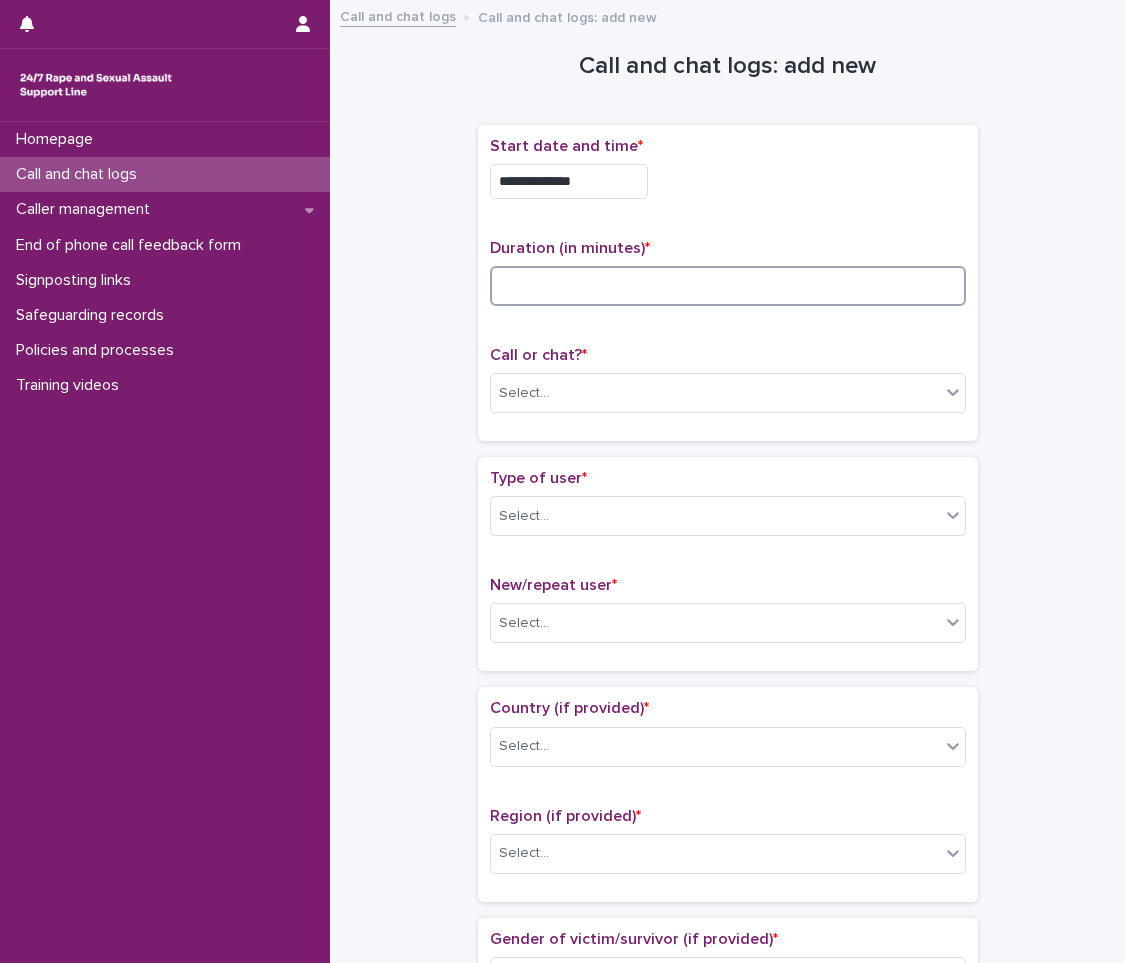 click at bounding box center [728, 286] 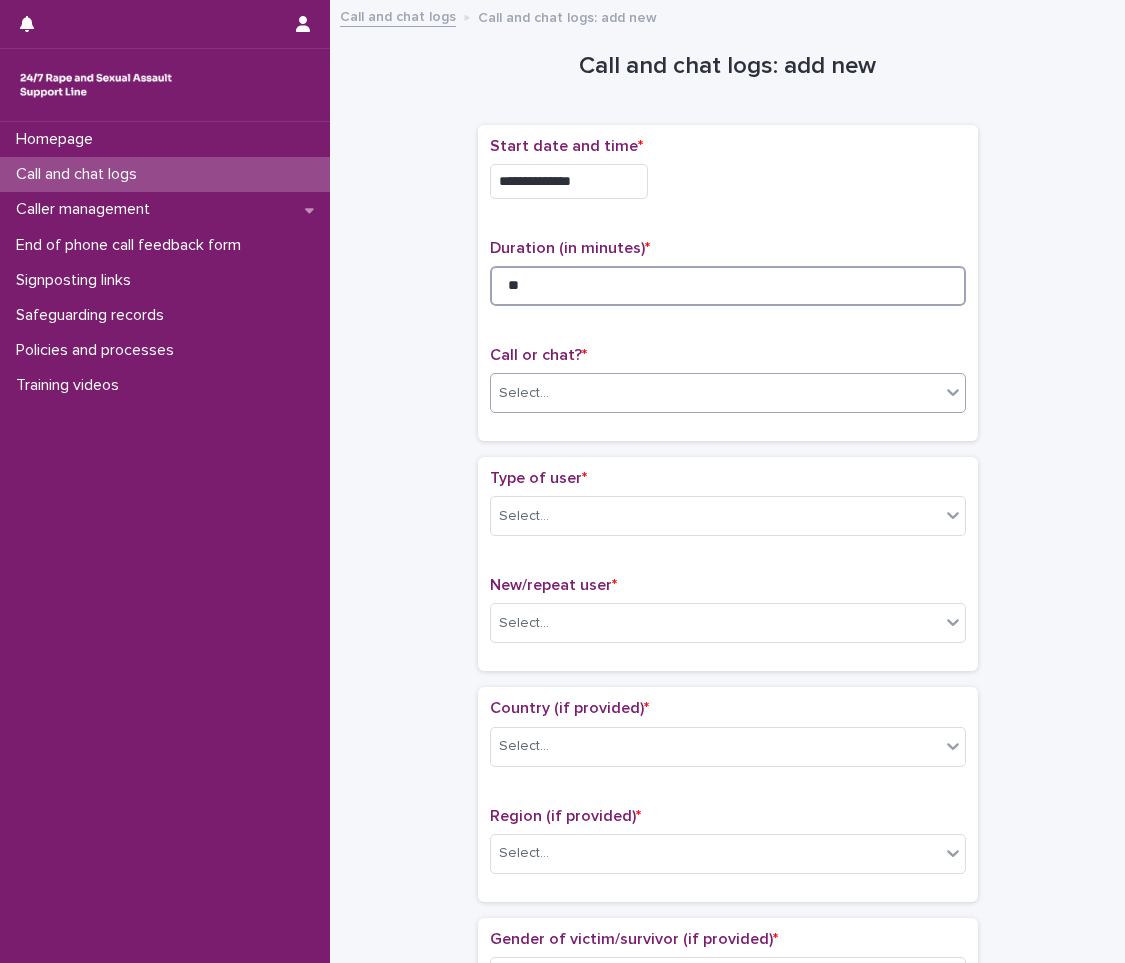 type on "**" 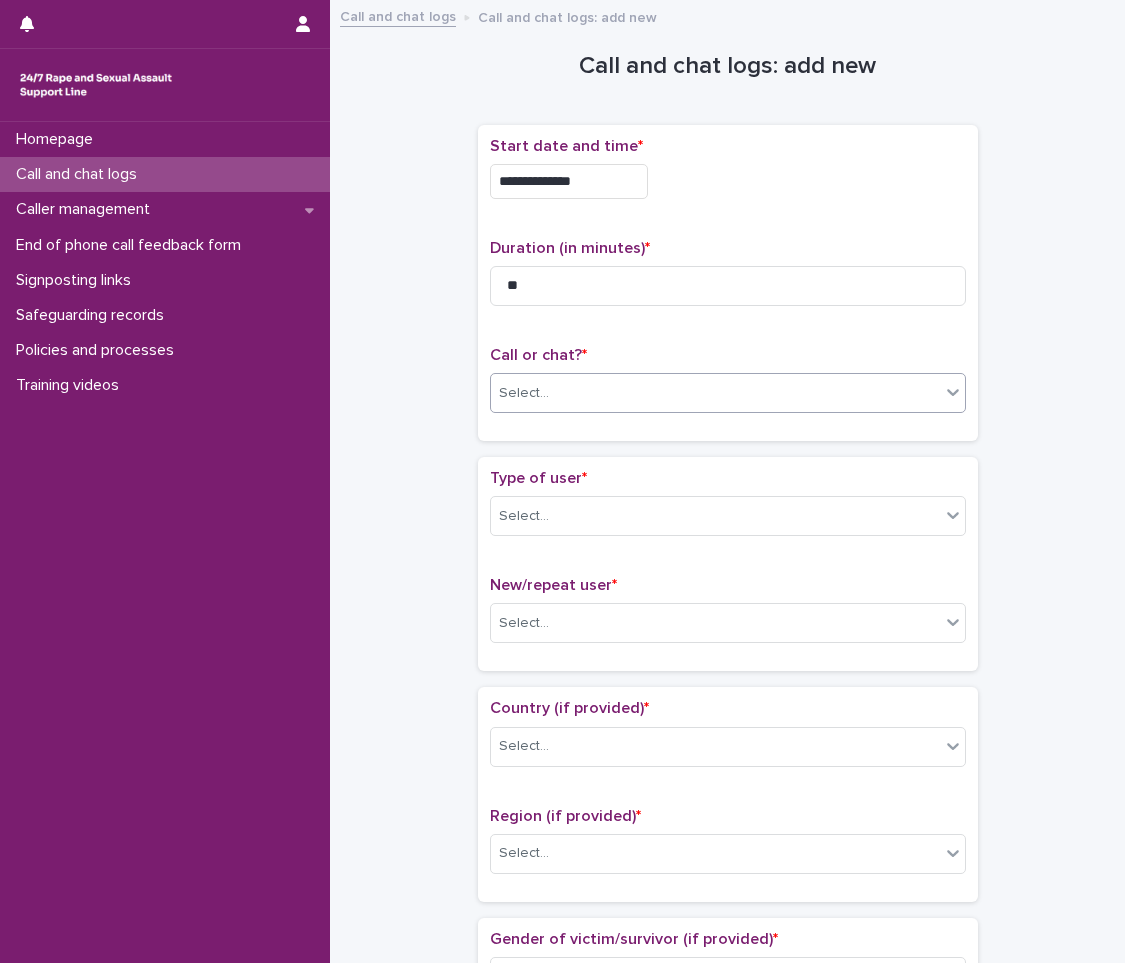 click on "Select..." at bounding box center (715, 393) 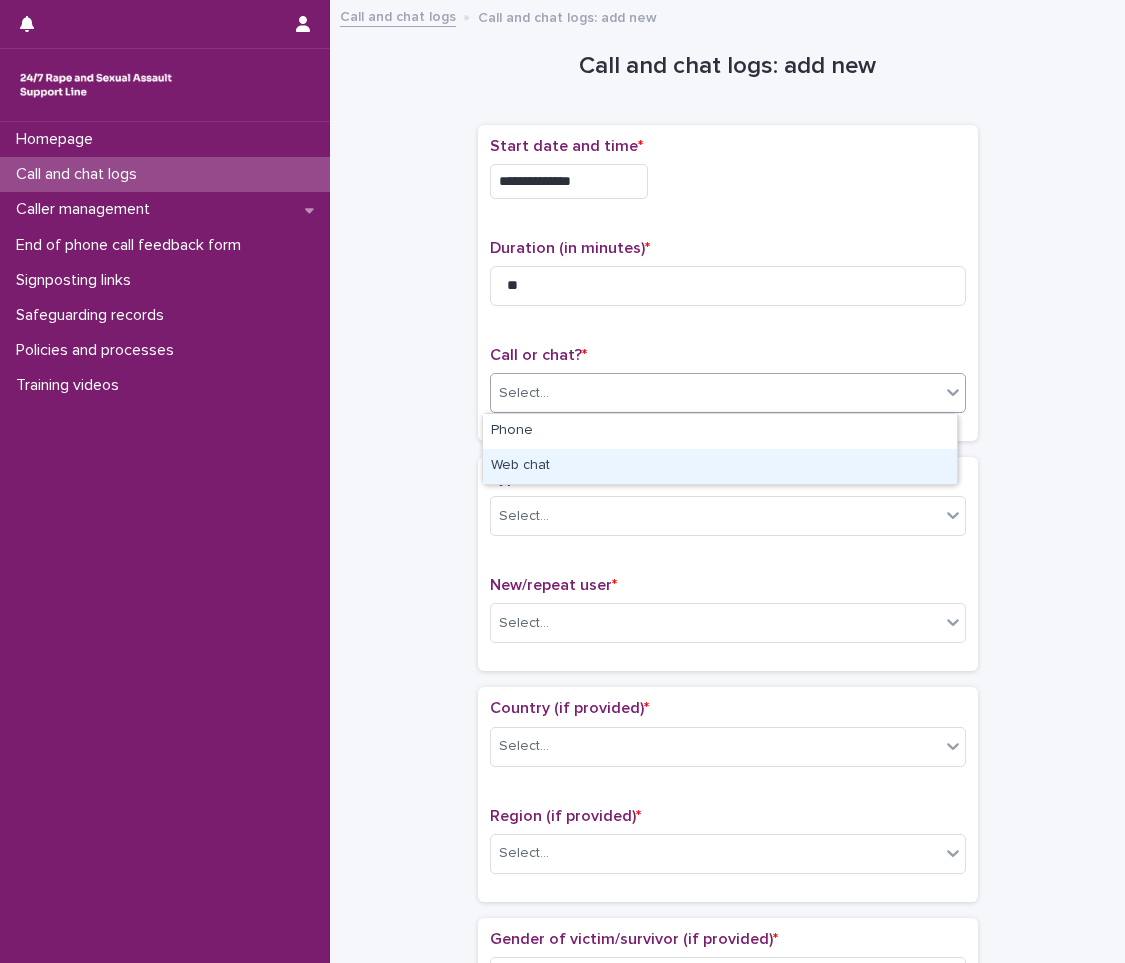 click on "Web chat" at bounding box center [720, 466] 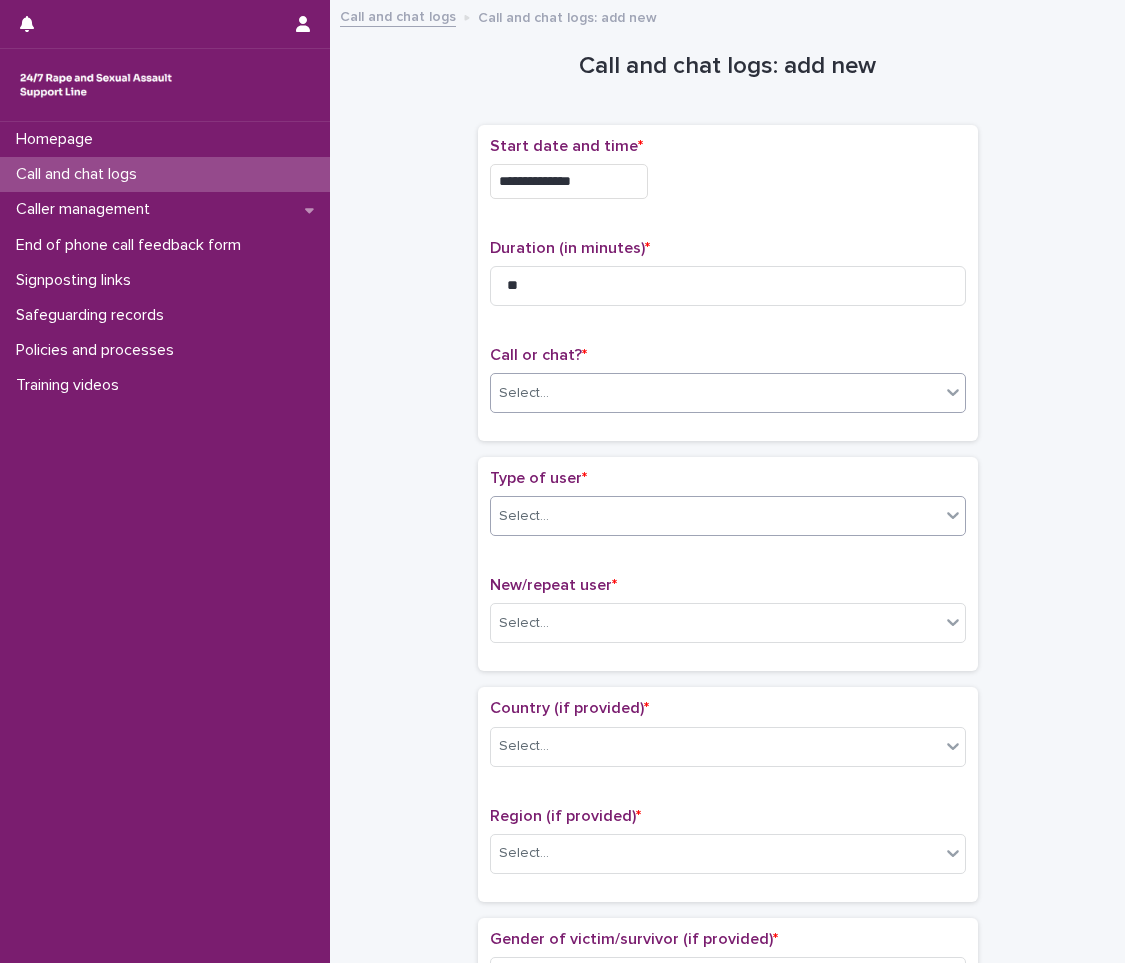 click on "Select..." at bounding box center (715, 516) 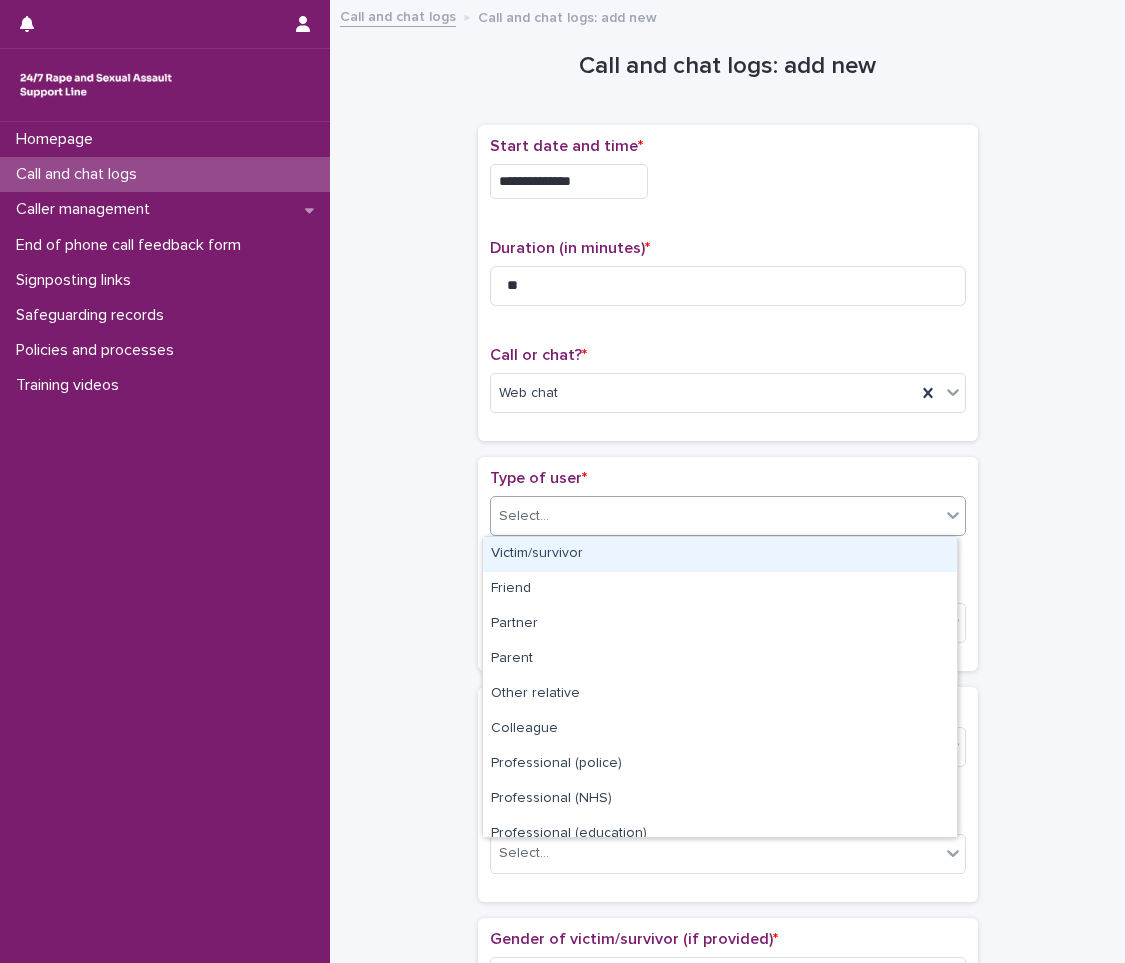 click on "Victim/survivor" at bounding box center (720, 554) 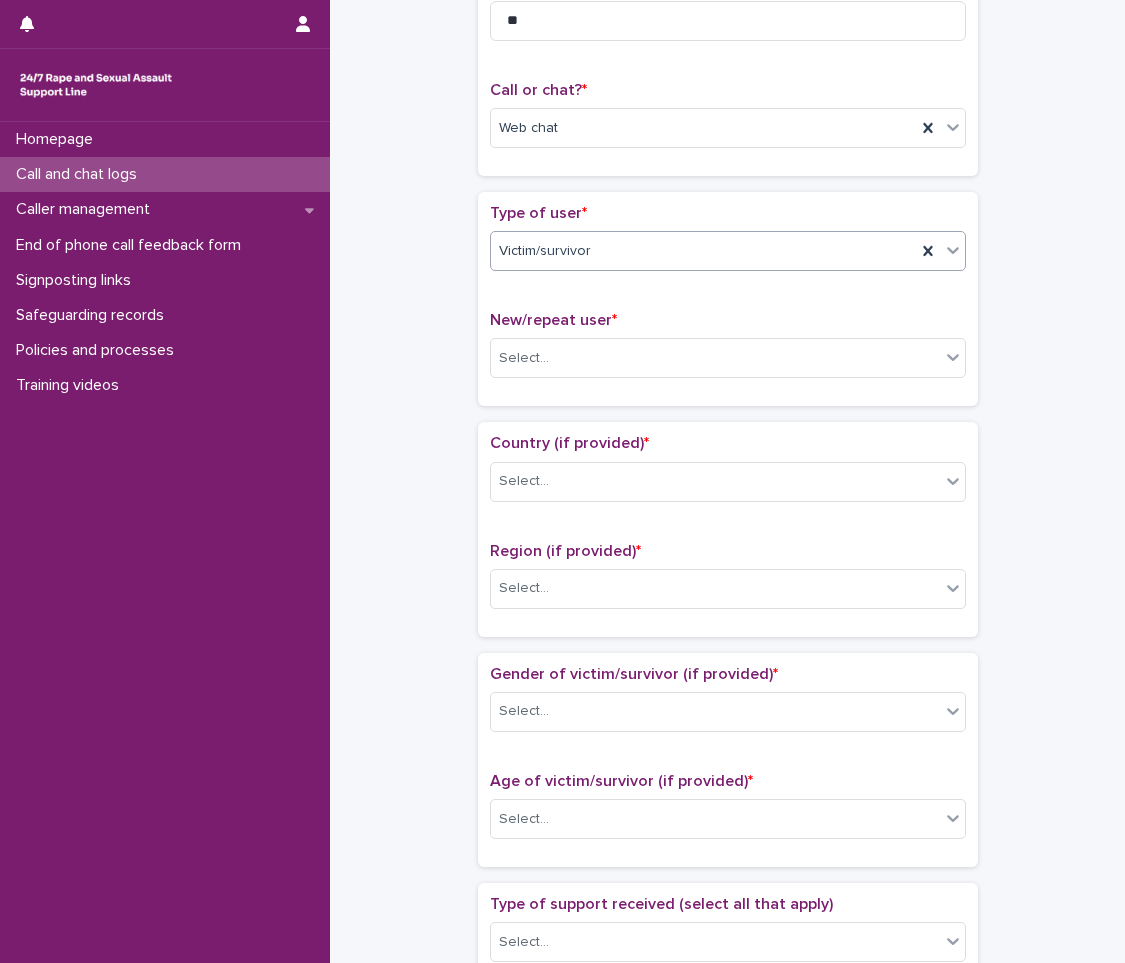 scroll, scrollTop: 300, scrollLeft: 0, axis: vertical 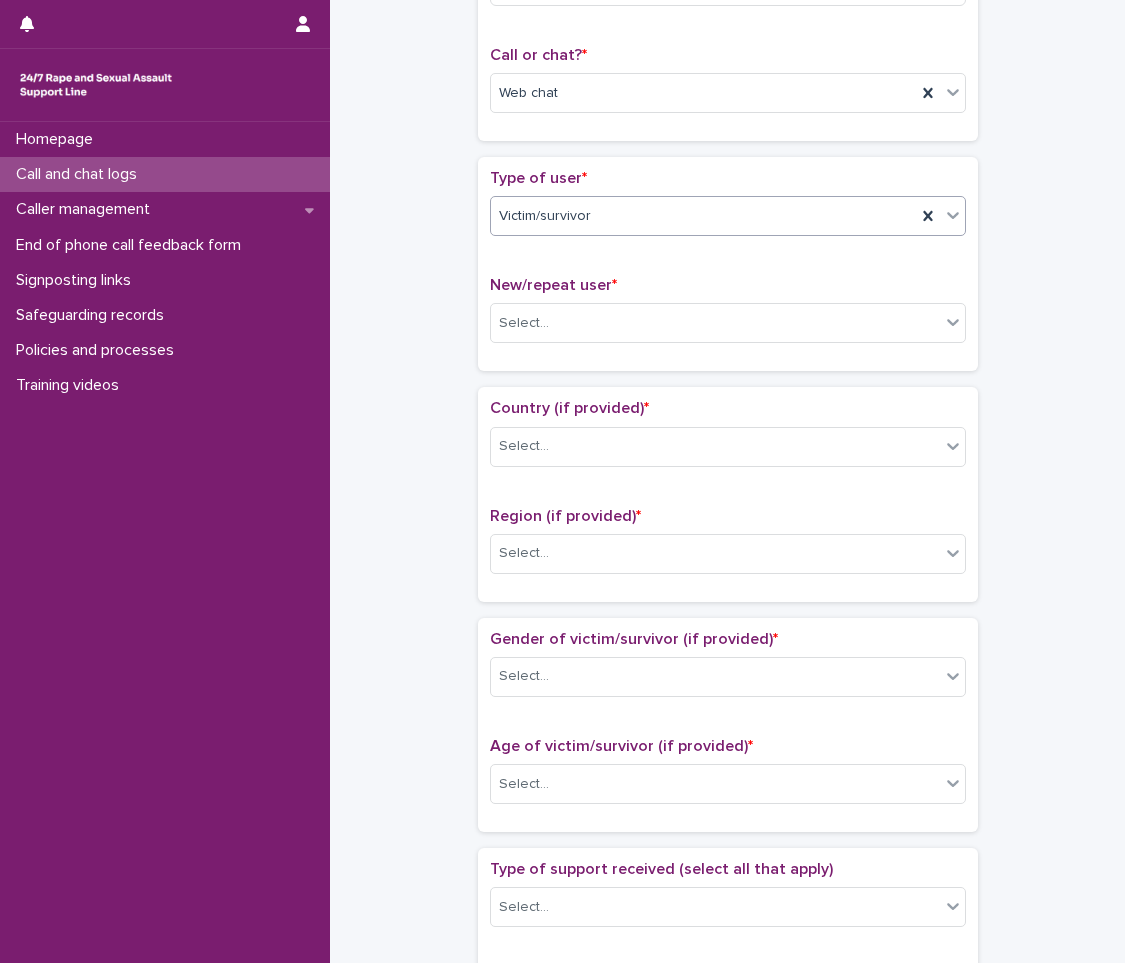 click on "New/repeat user * Select..." at bounding box center [728, 317] 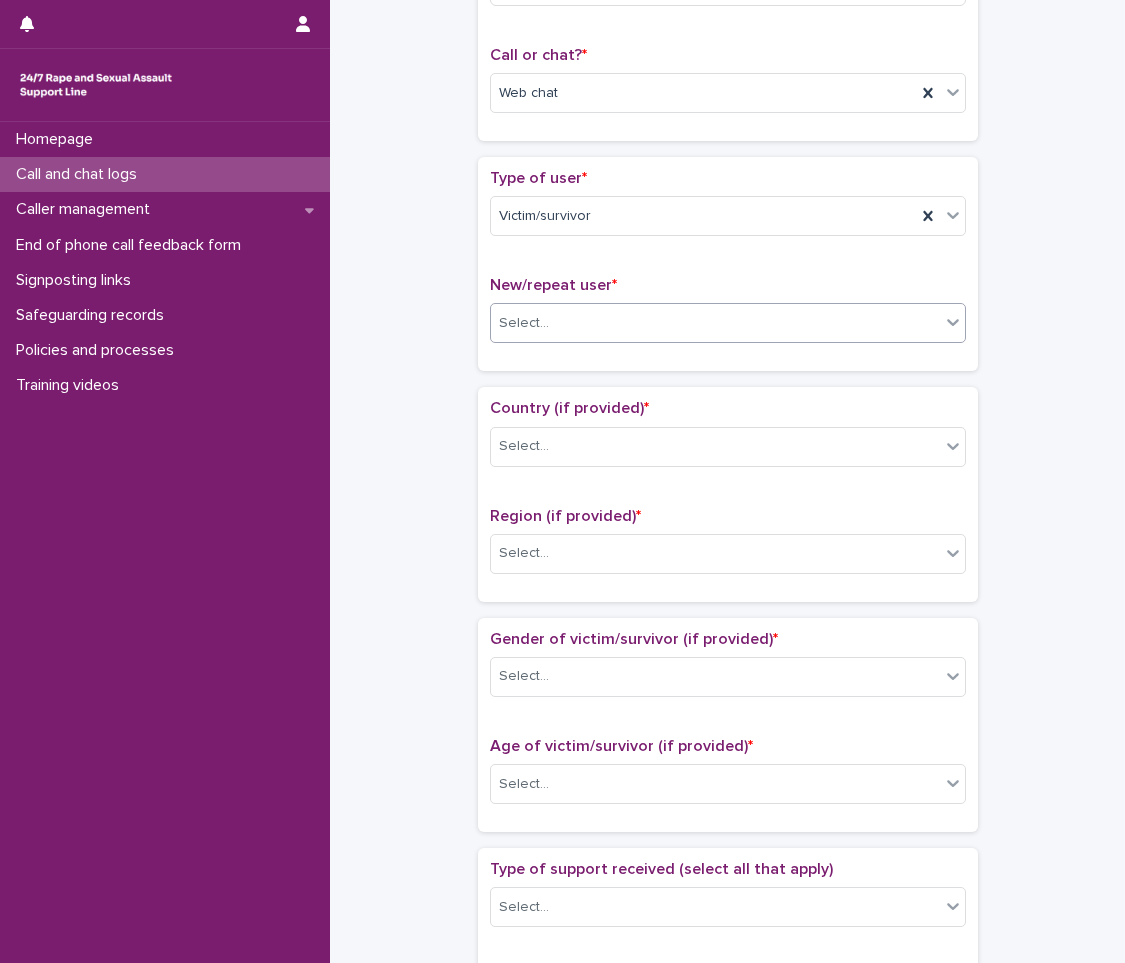 click on "Select..." at bounding box center (524, 323) 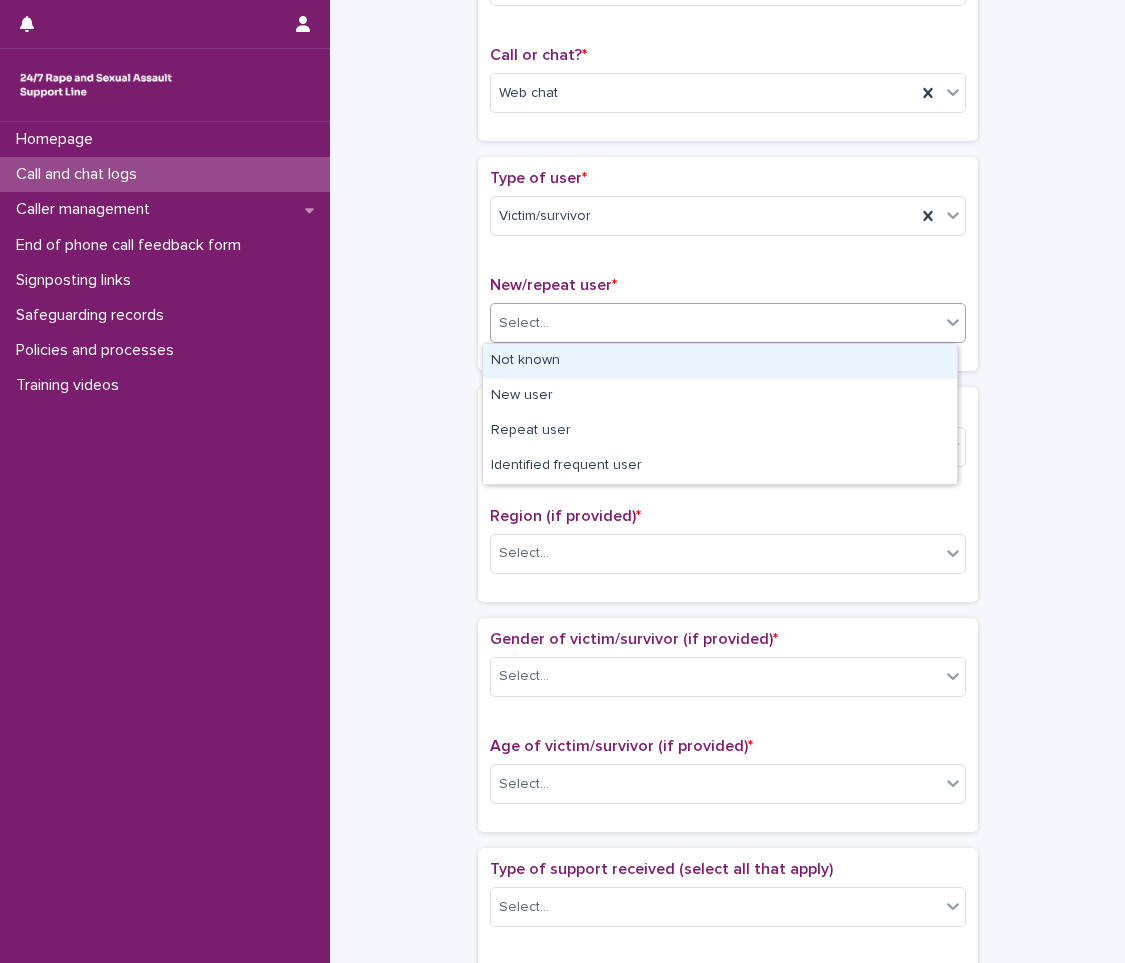 click on "Not known" at bounding box center (720, 361) 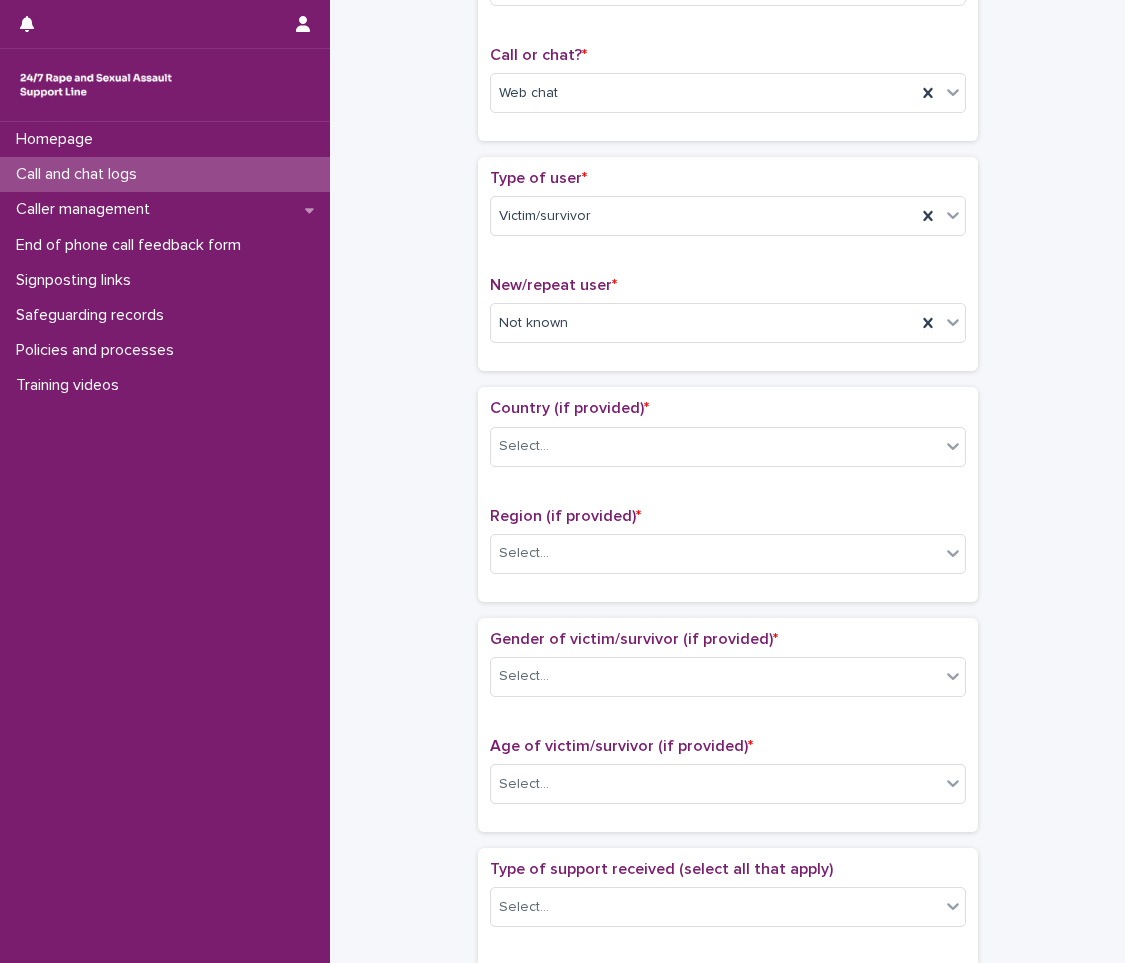 click on "Country (if provided) * Select..." at bounding box center [728, 440] 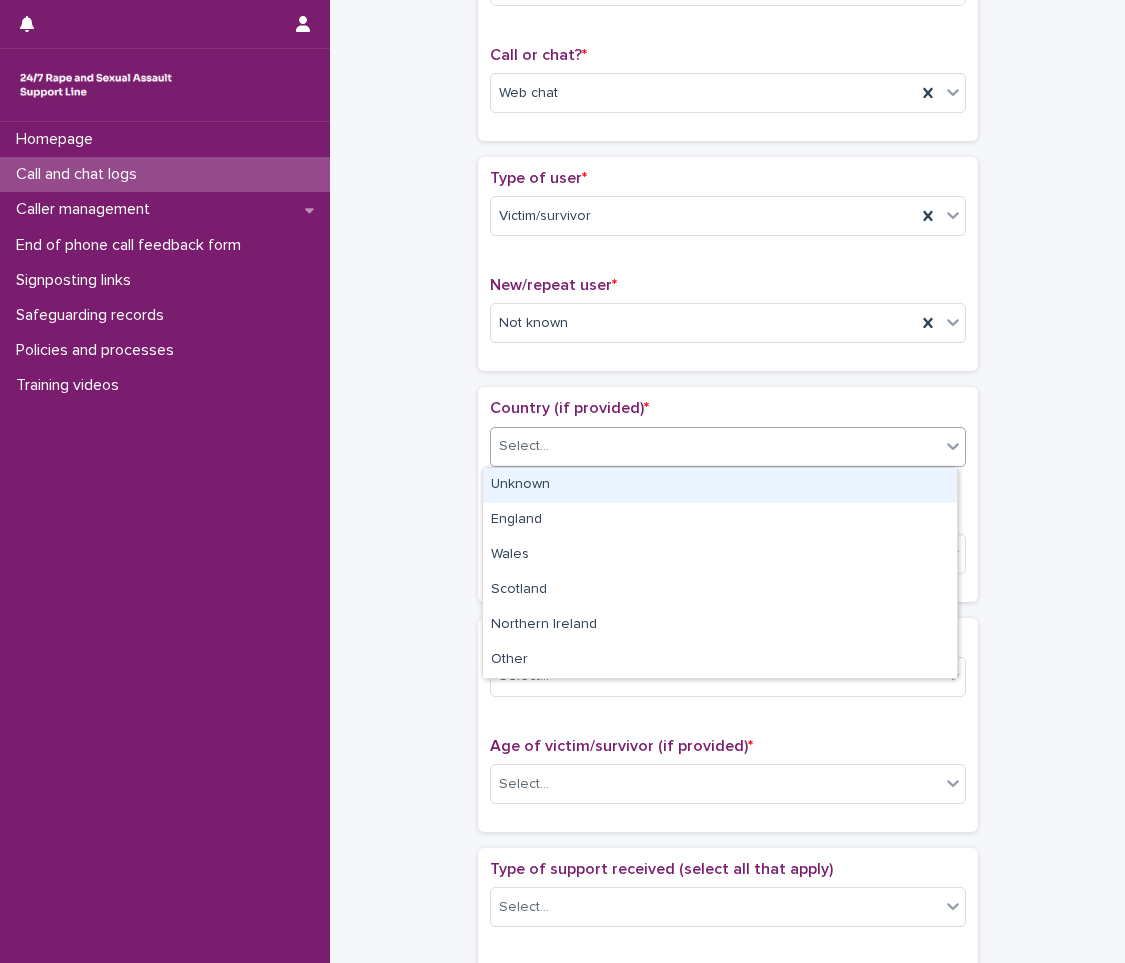 click on "Select..." at bounding box center [524, 446] 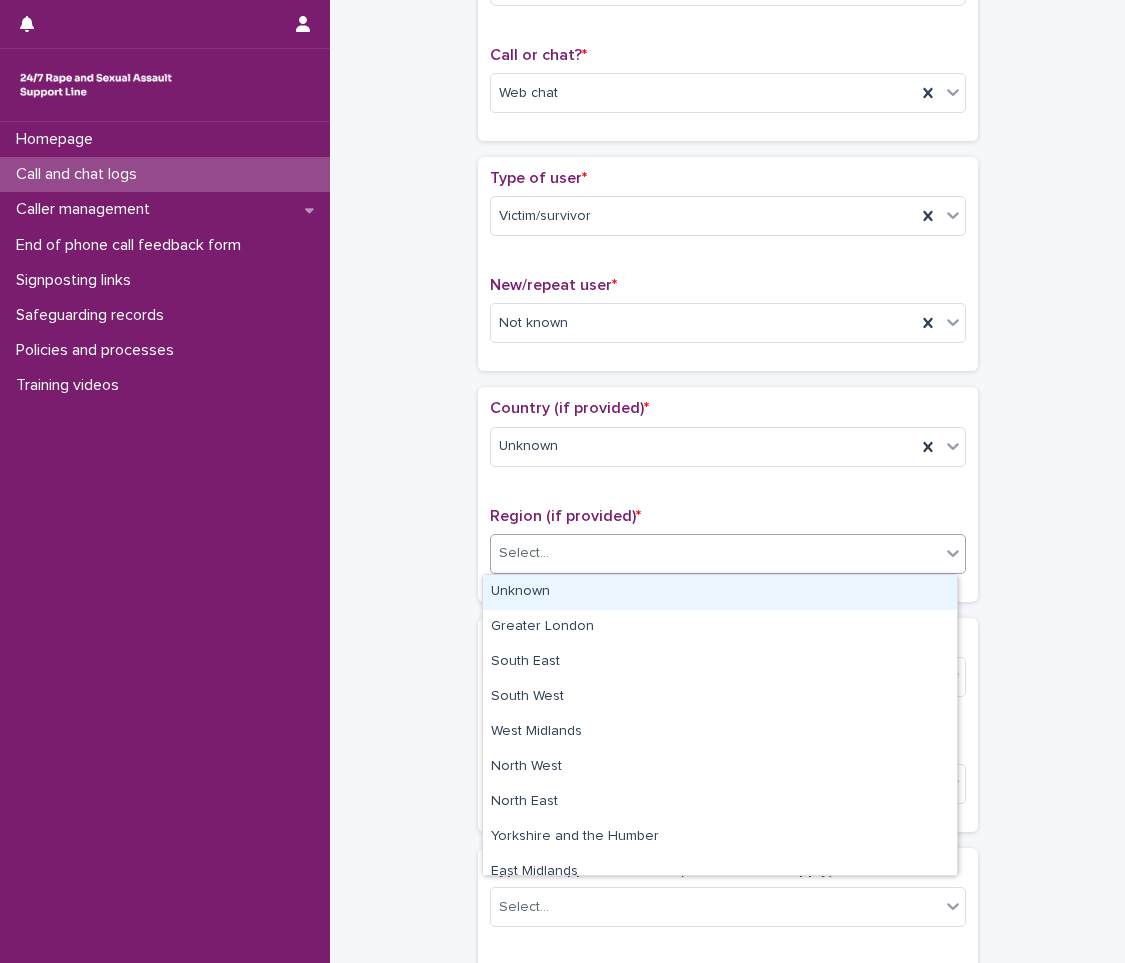 click on "Select..." at bounding box center (524, 553) 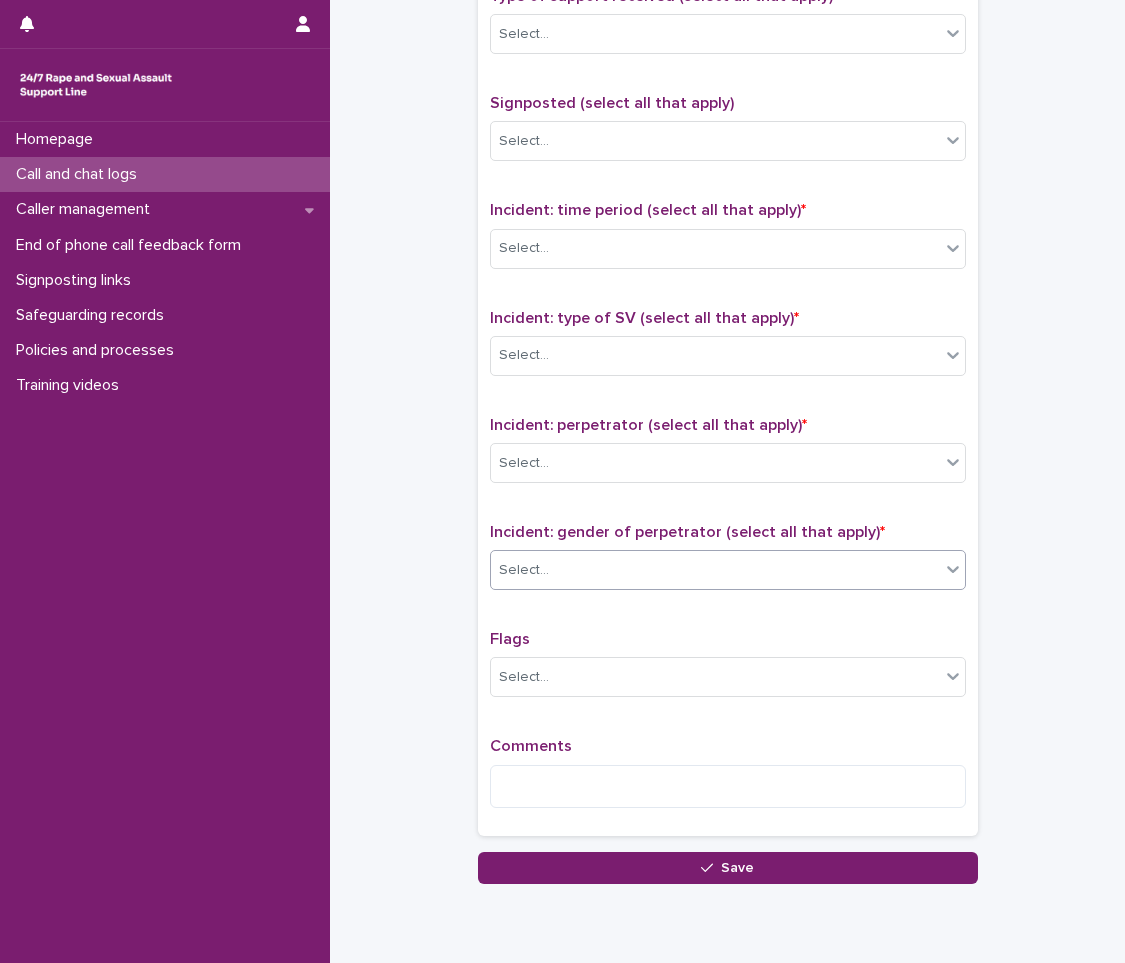 scroll, scrollTop: 1250, scrollLeft: 0, axis: vertical 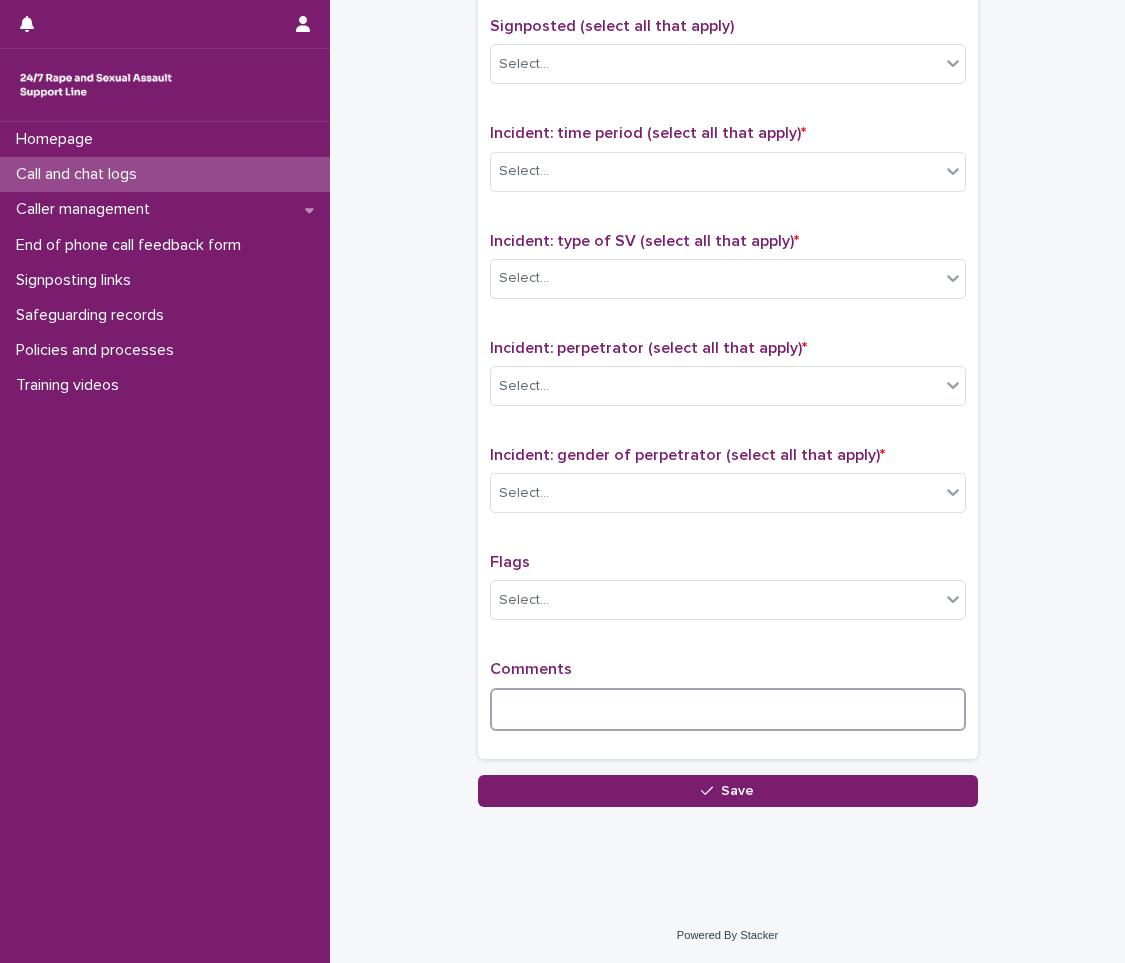 click at bounding box center [728, 709] 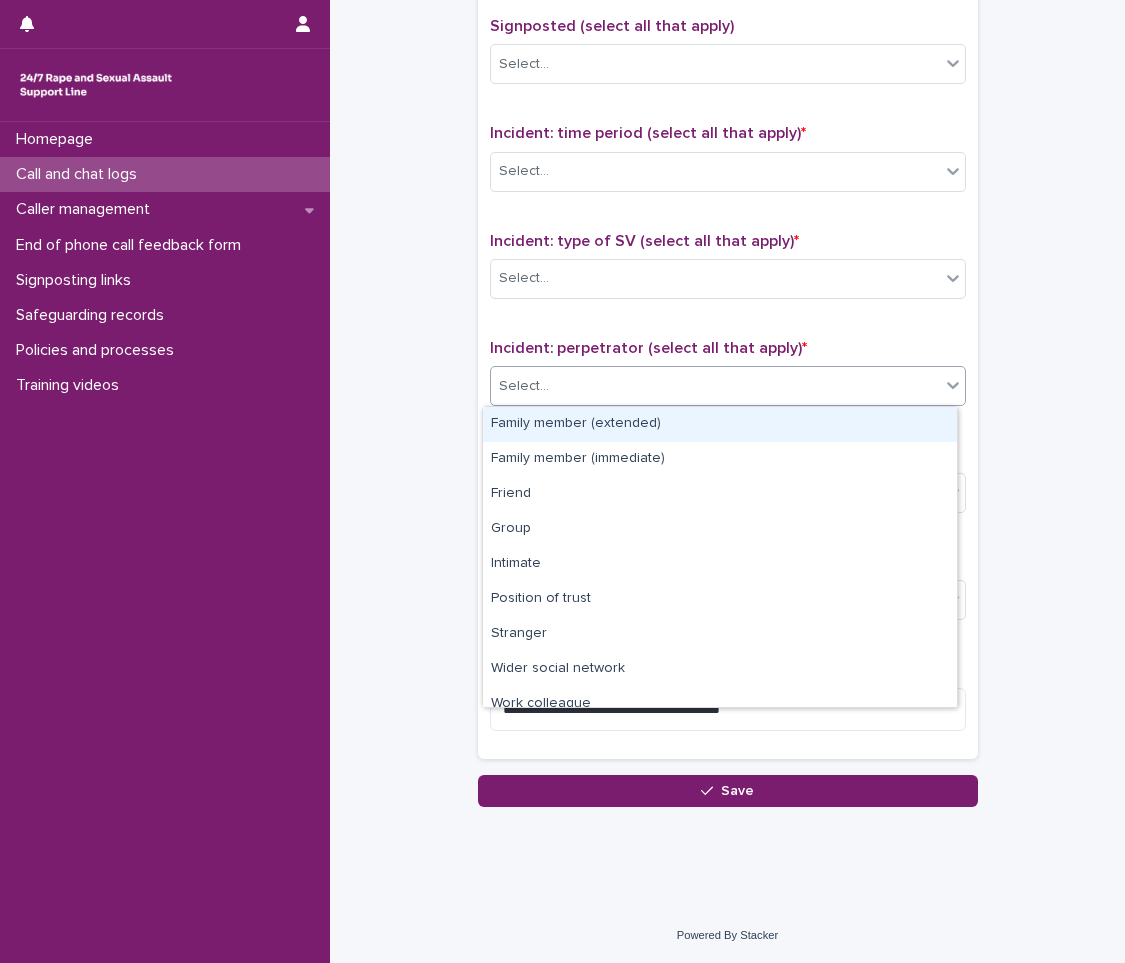 click on "Select..." at bounding box center (715, 386) 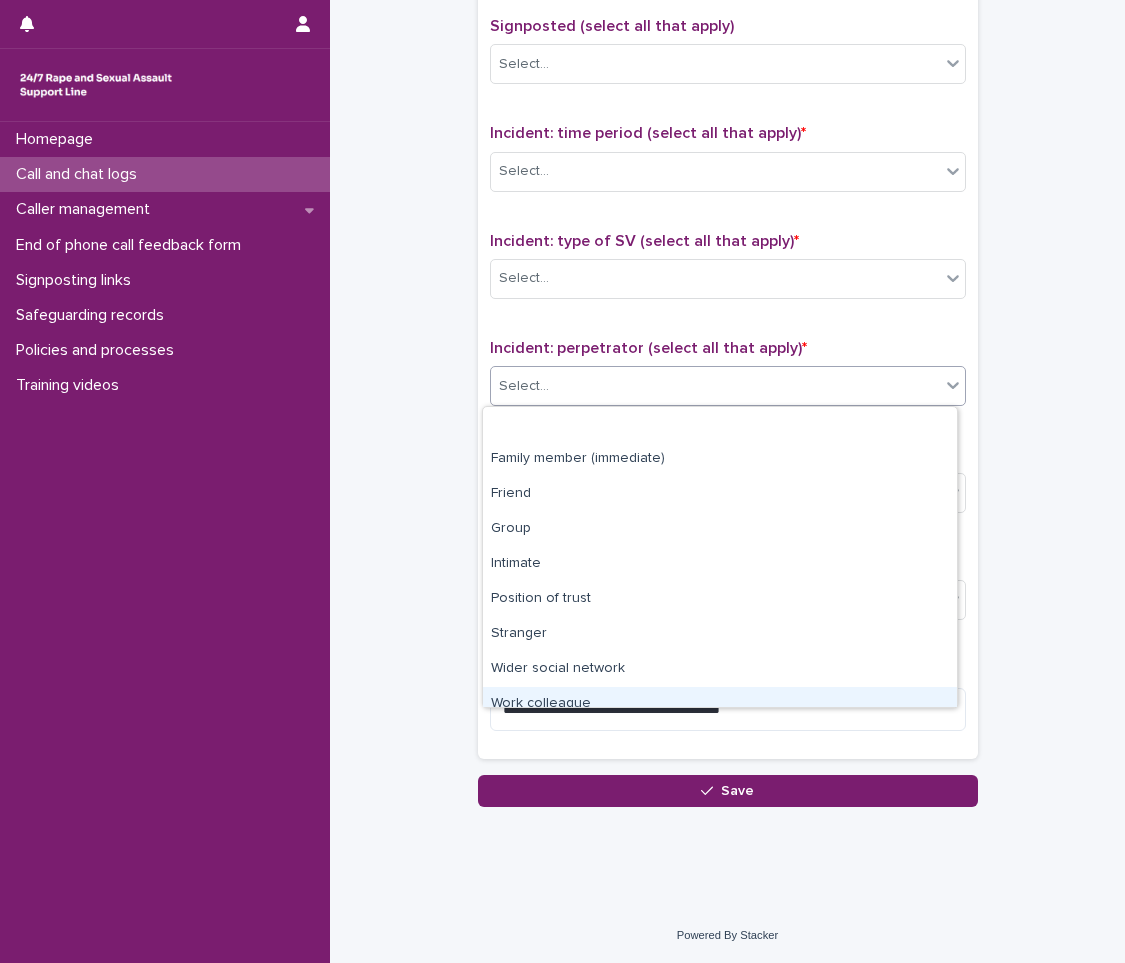 scroll, scrollTop: 85, scrollLeft: 0, axis: vertical 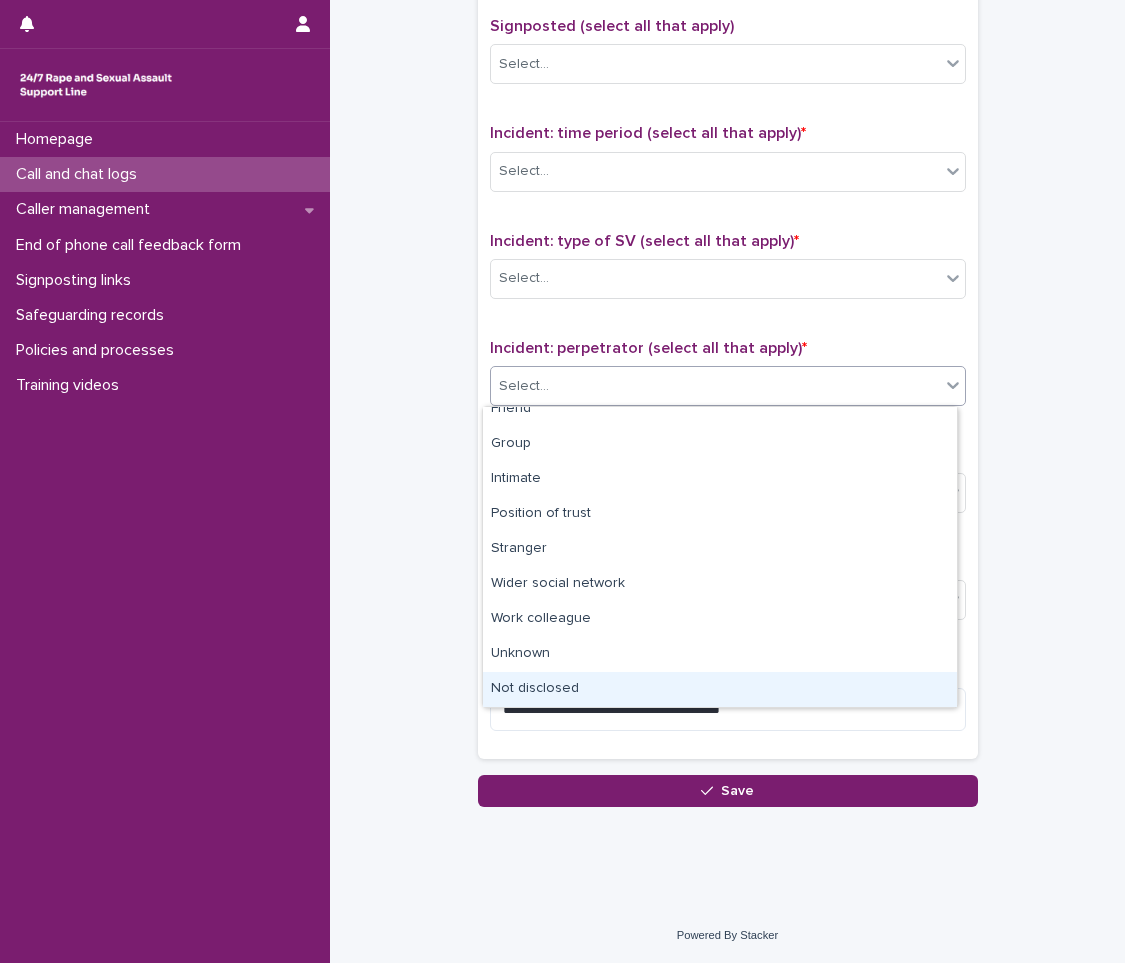 click on "Not disclosed" at bounding box center (720, 689) 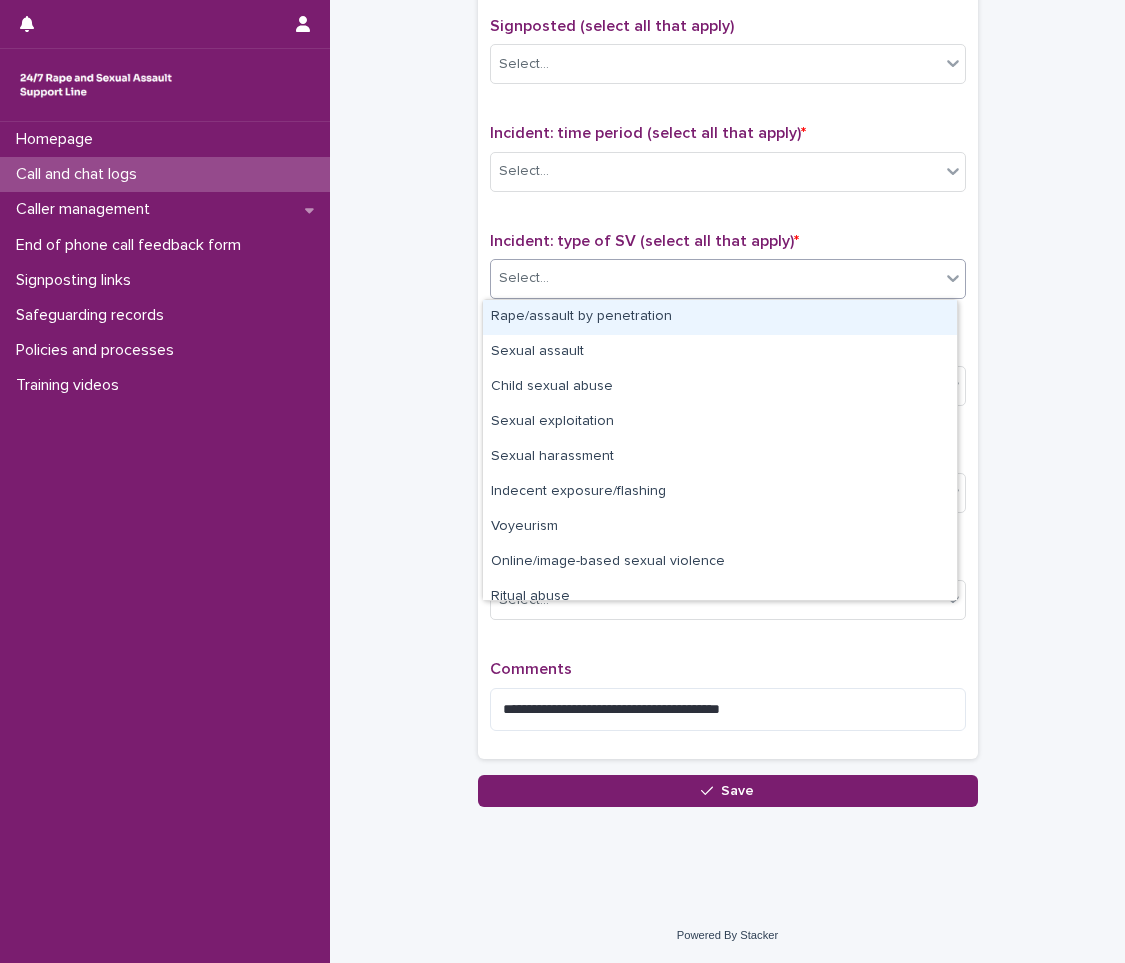 click on "Select..." at bounding box center [715, 278] 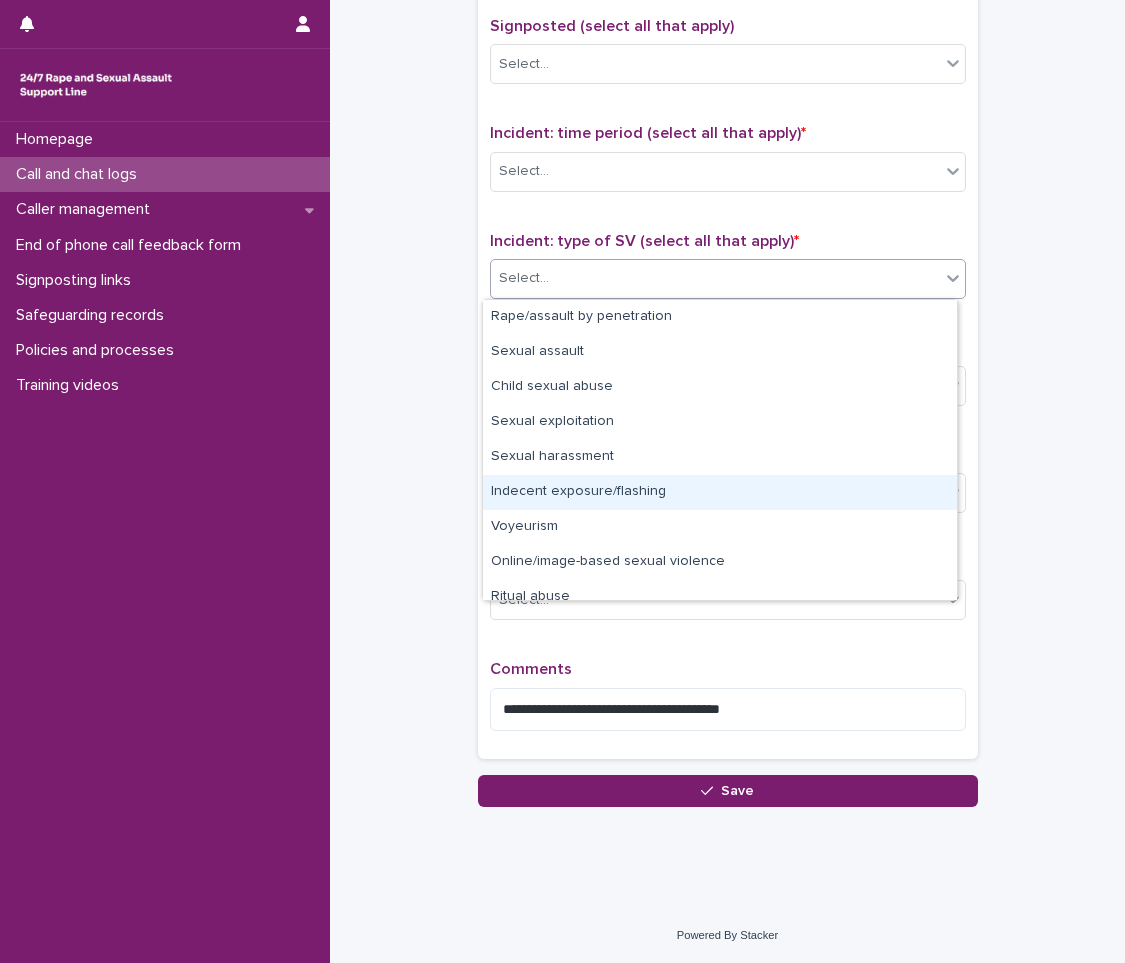 scroll, scrollTop: 50, scrollLeft: 0, axis: vertical 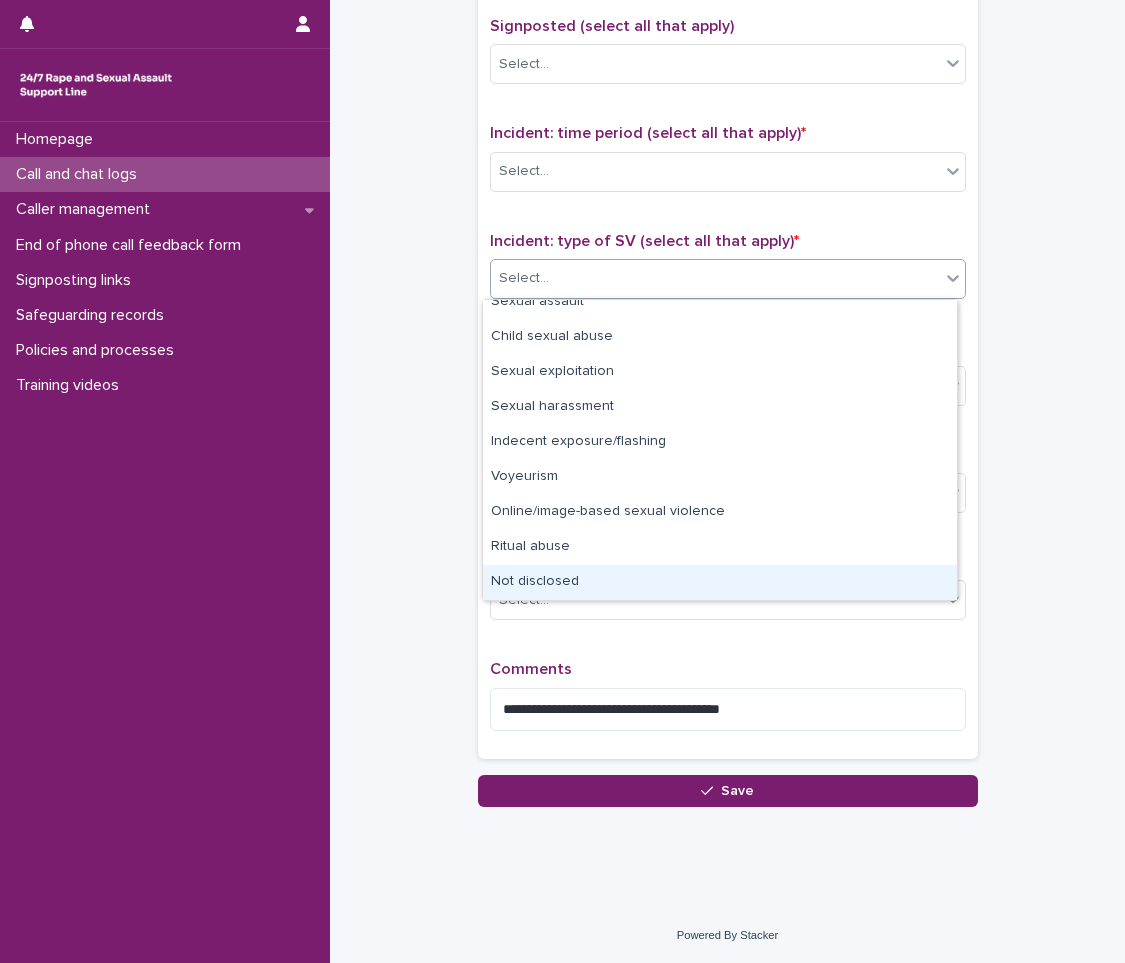 click on "Not disclosed" at bounding box center (720, 582) 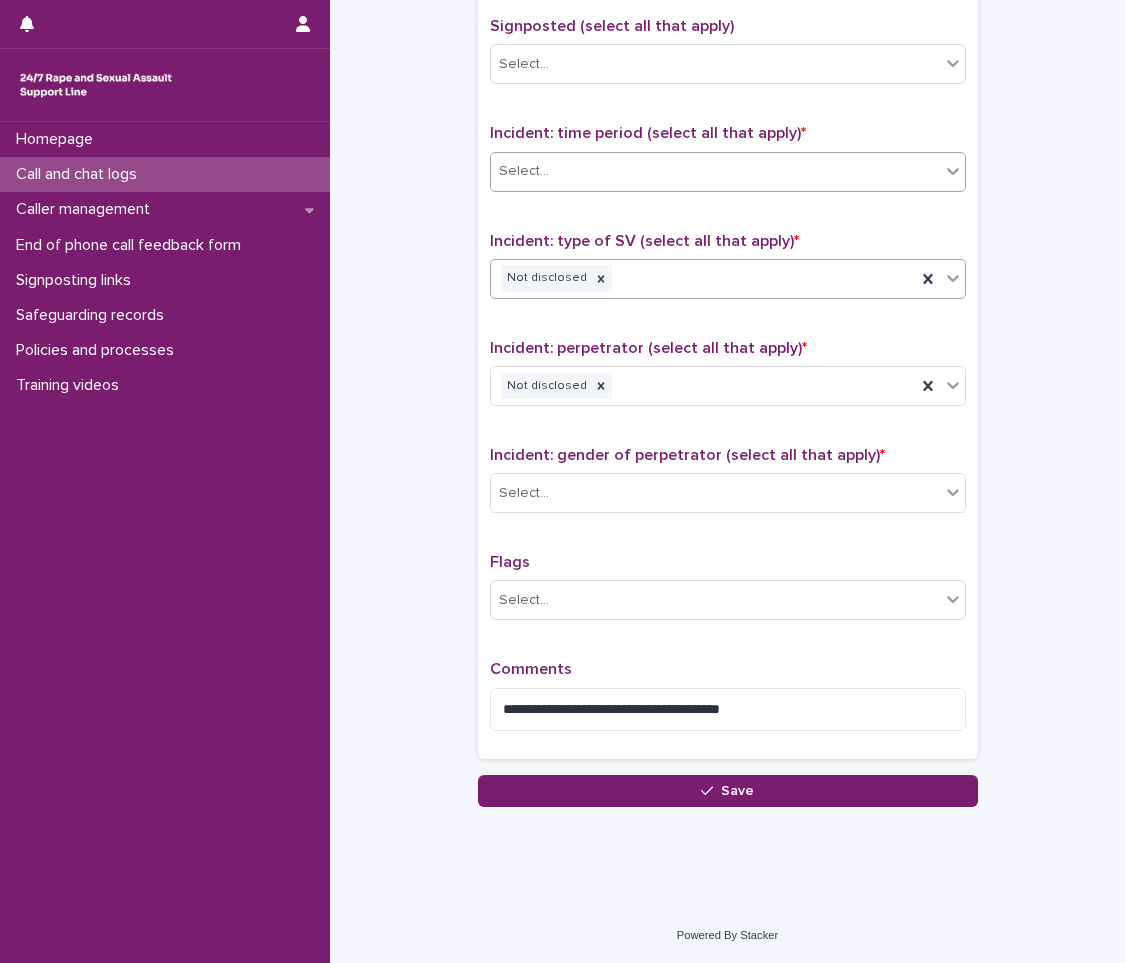 click on "Select..." at bounding box center (715, 171) 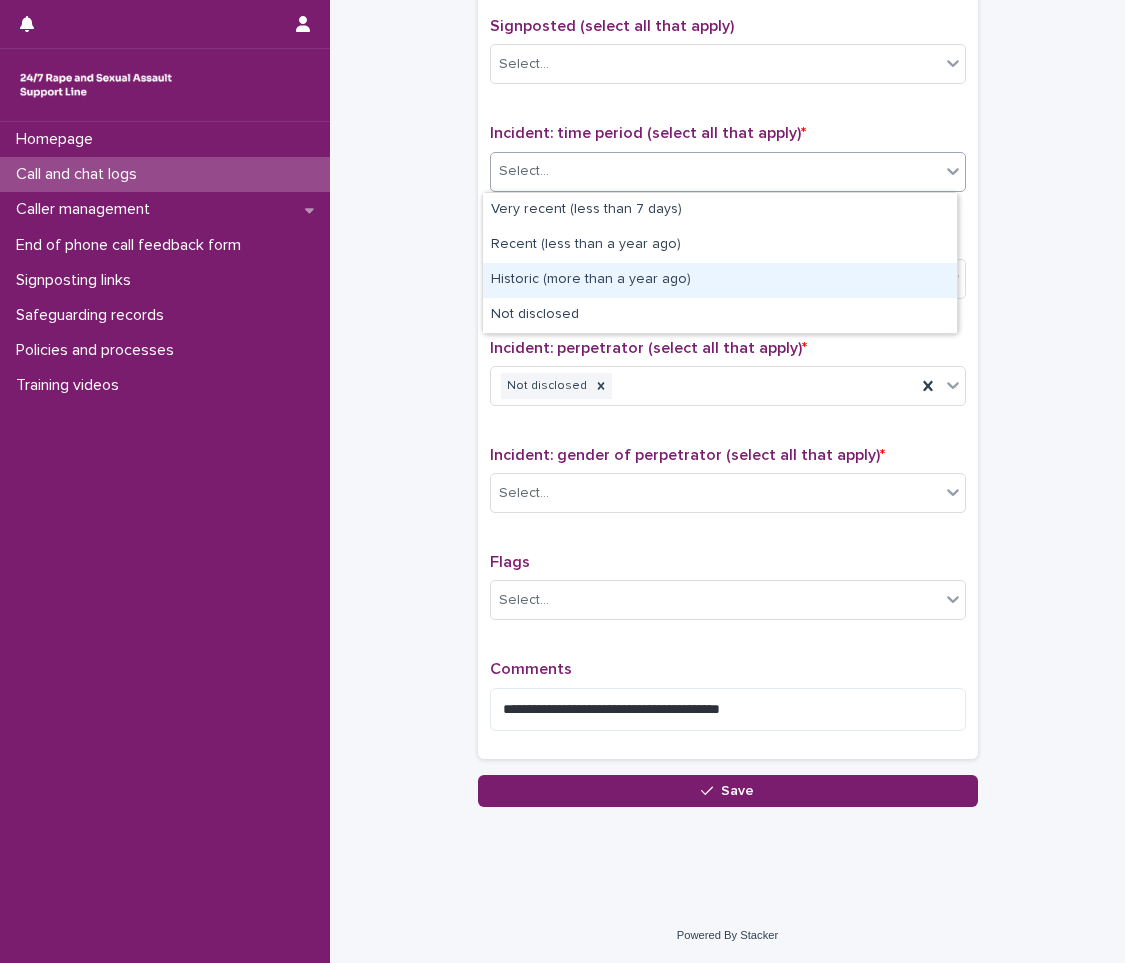 click on "Historic (more than a year ago)" at bounding box center (720, 280) 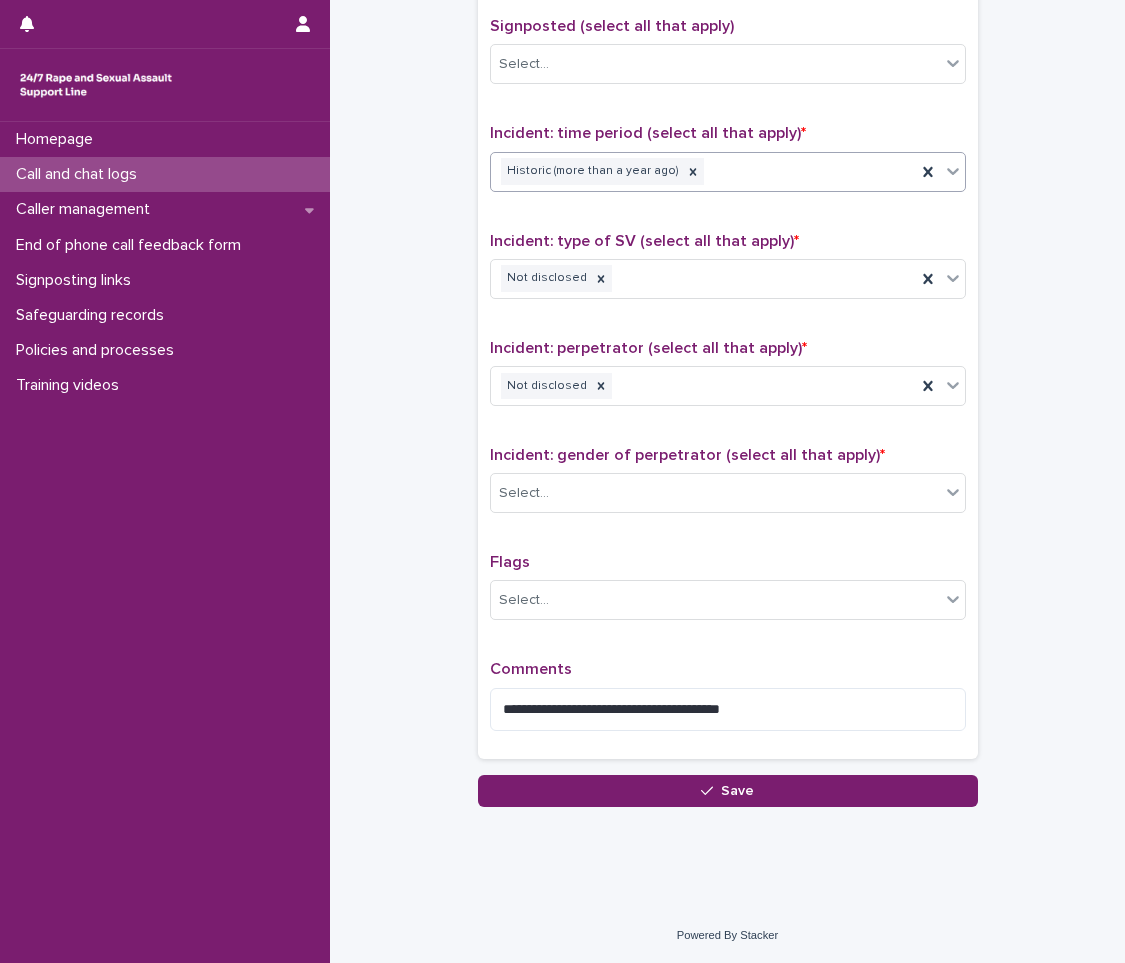 scroll, scrollTop: 1050, scrollLeft: 0, axis: vertical 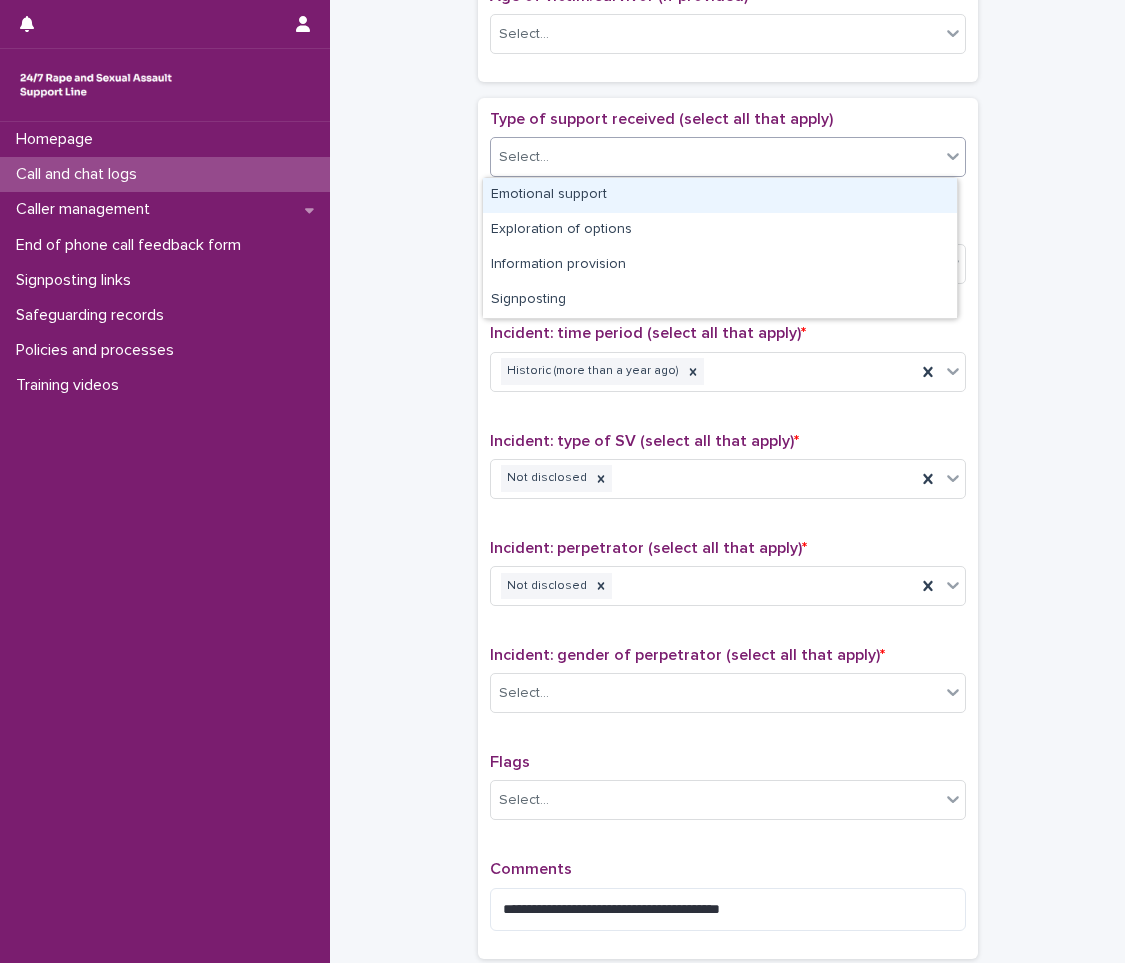 click on "Select..." at bounding box center (728, 157) 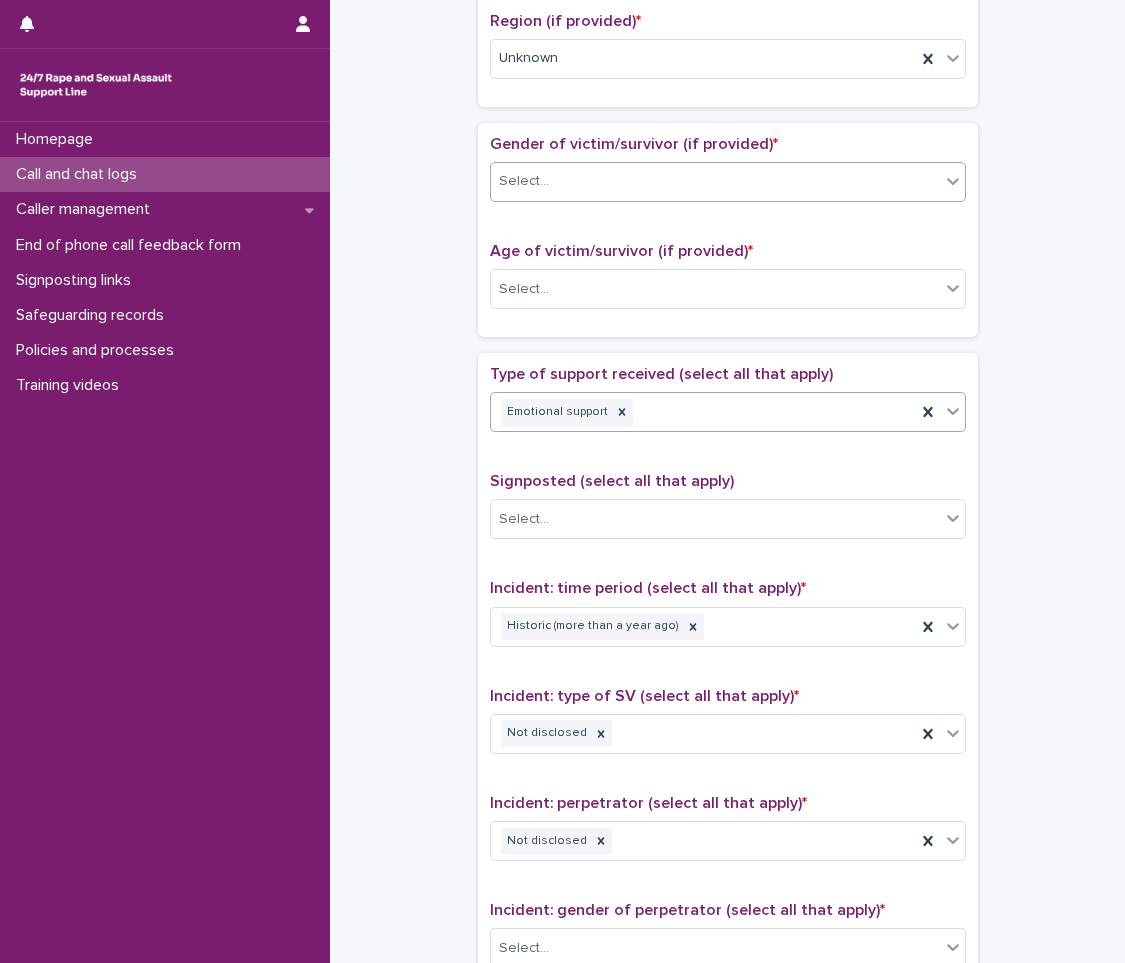 scroll, scrollTop: 750, scrollLeft: 0, axis: vertical 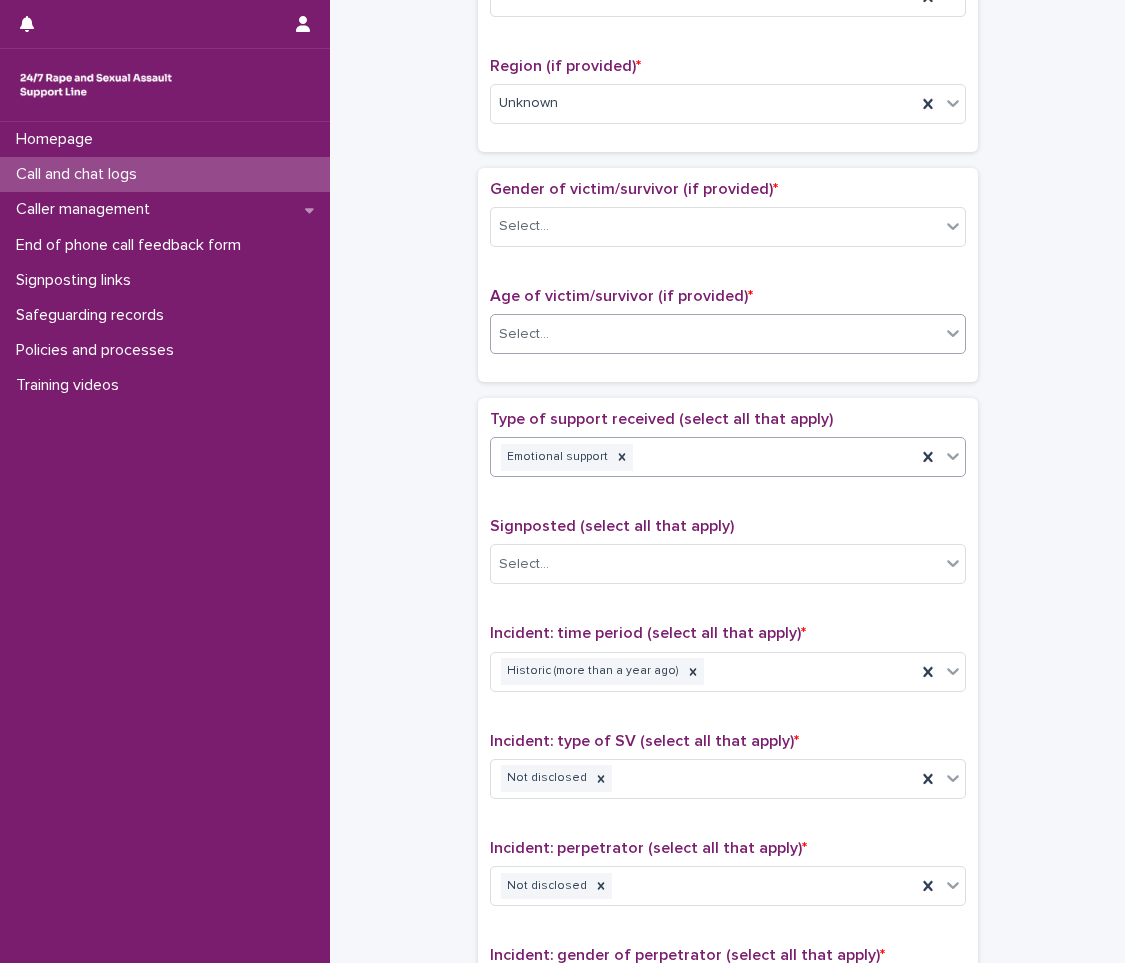 click on "Select..." at bounding box center (715, 334) 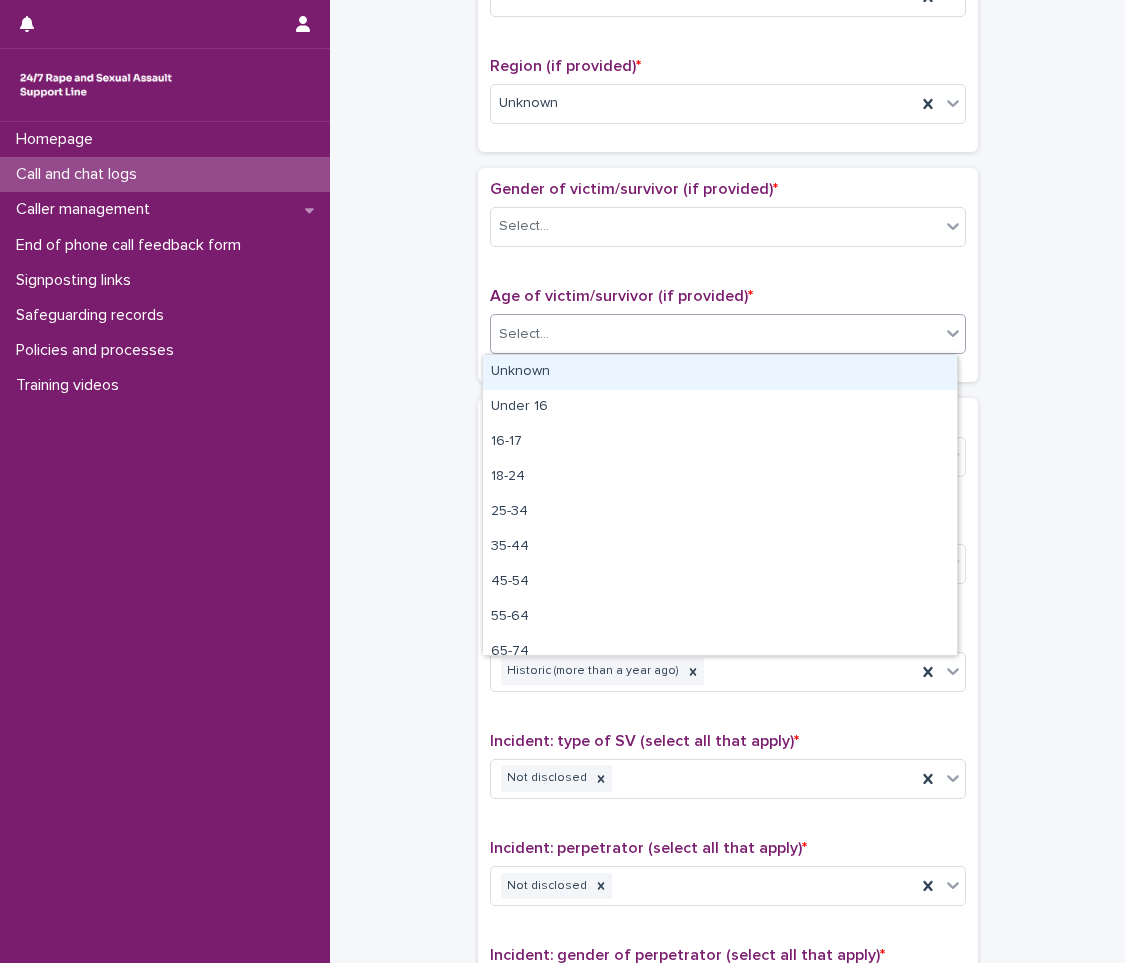 click on "Unknown" at bounding box center (720, 372) 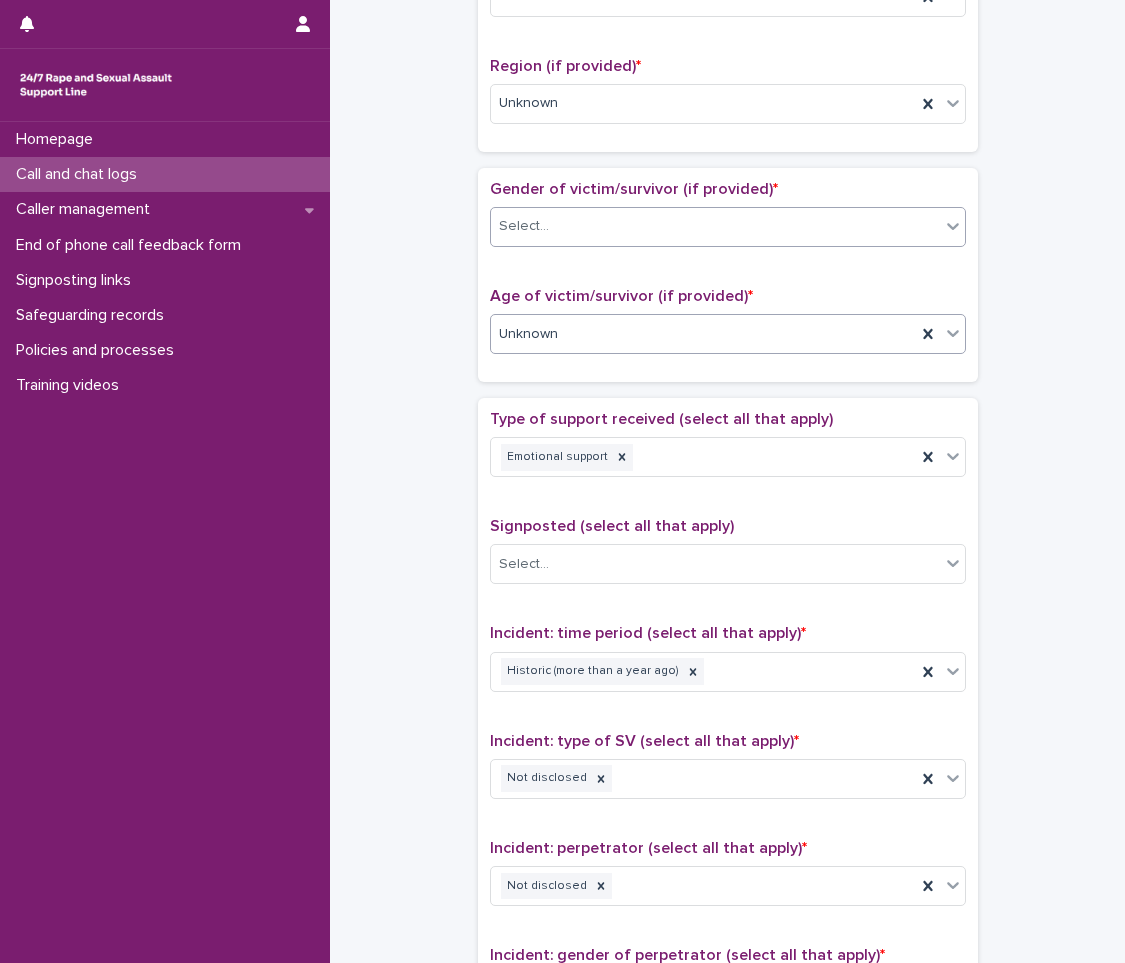 click on "Select..." at bounding box center (715, 226) 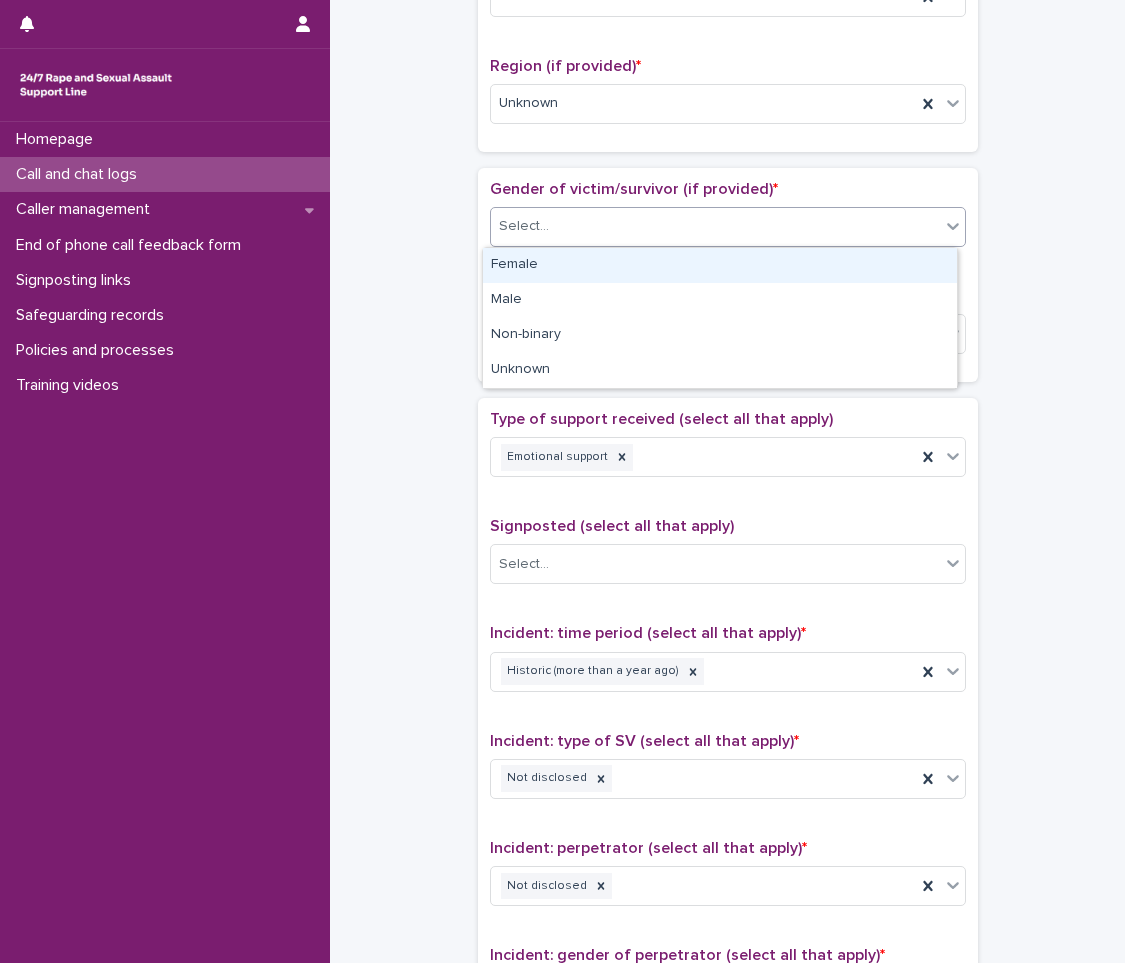 click on "Female" at bounding box center [720, 265] 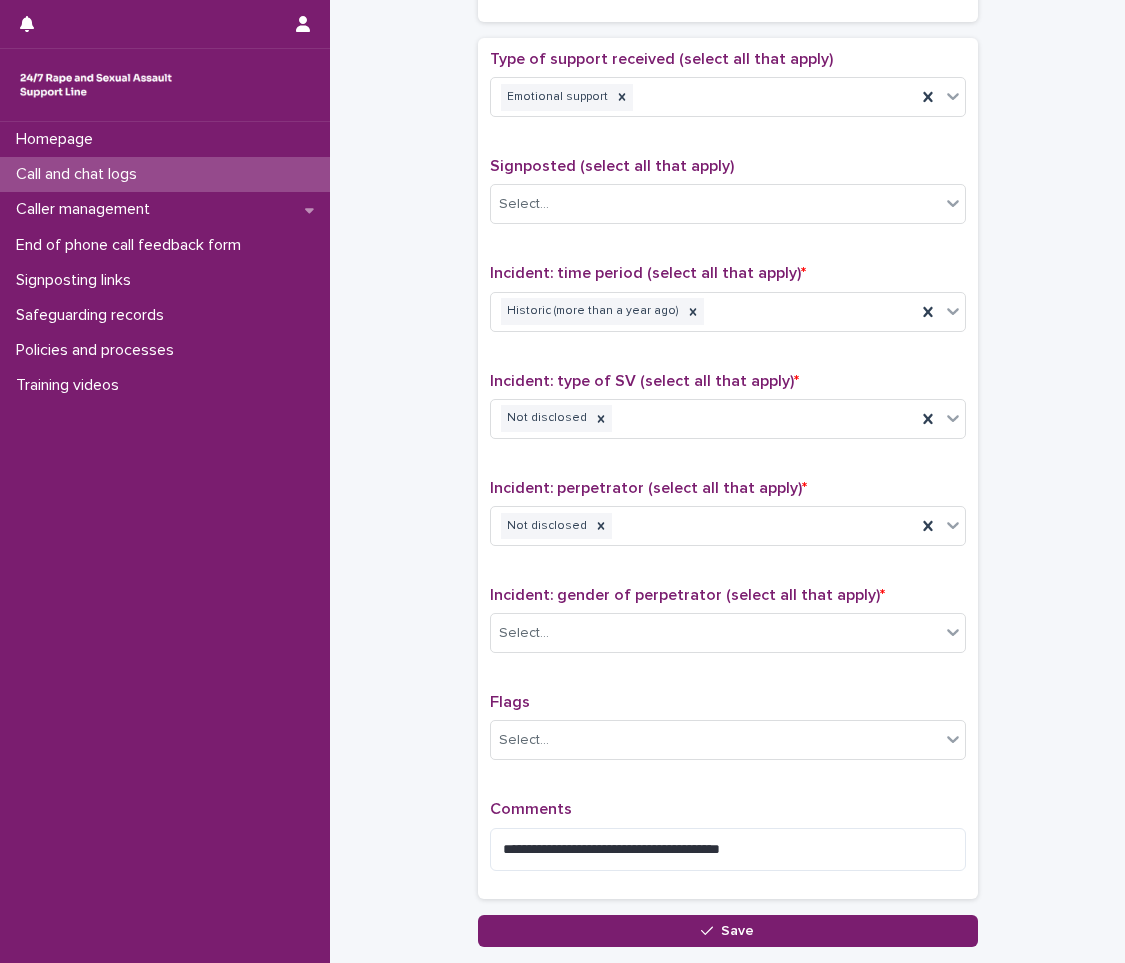 scroll, scrollTop: 1250, scrollLeft: 0, axis: vertical 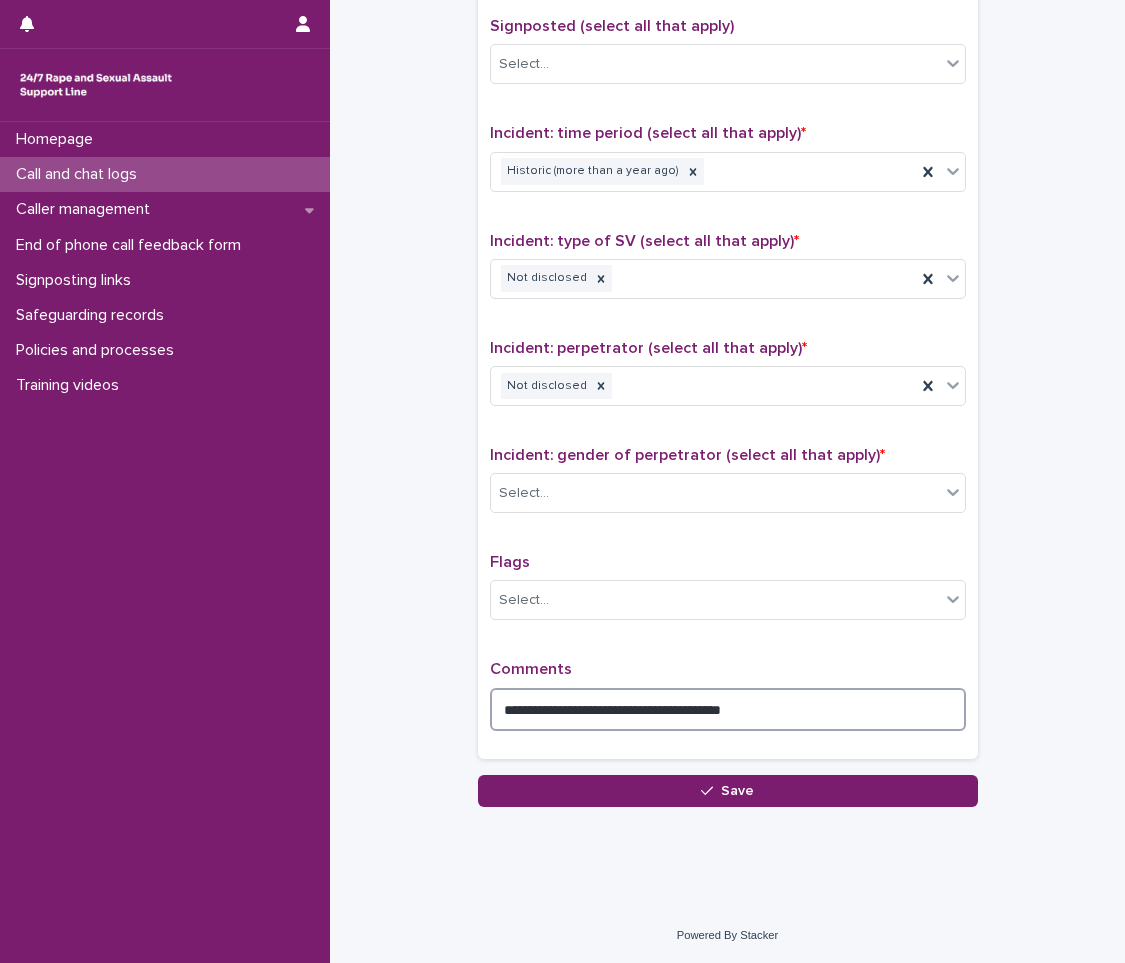 click on "**********" at bounding box center [728, 709] 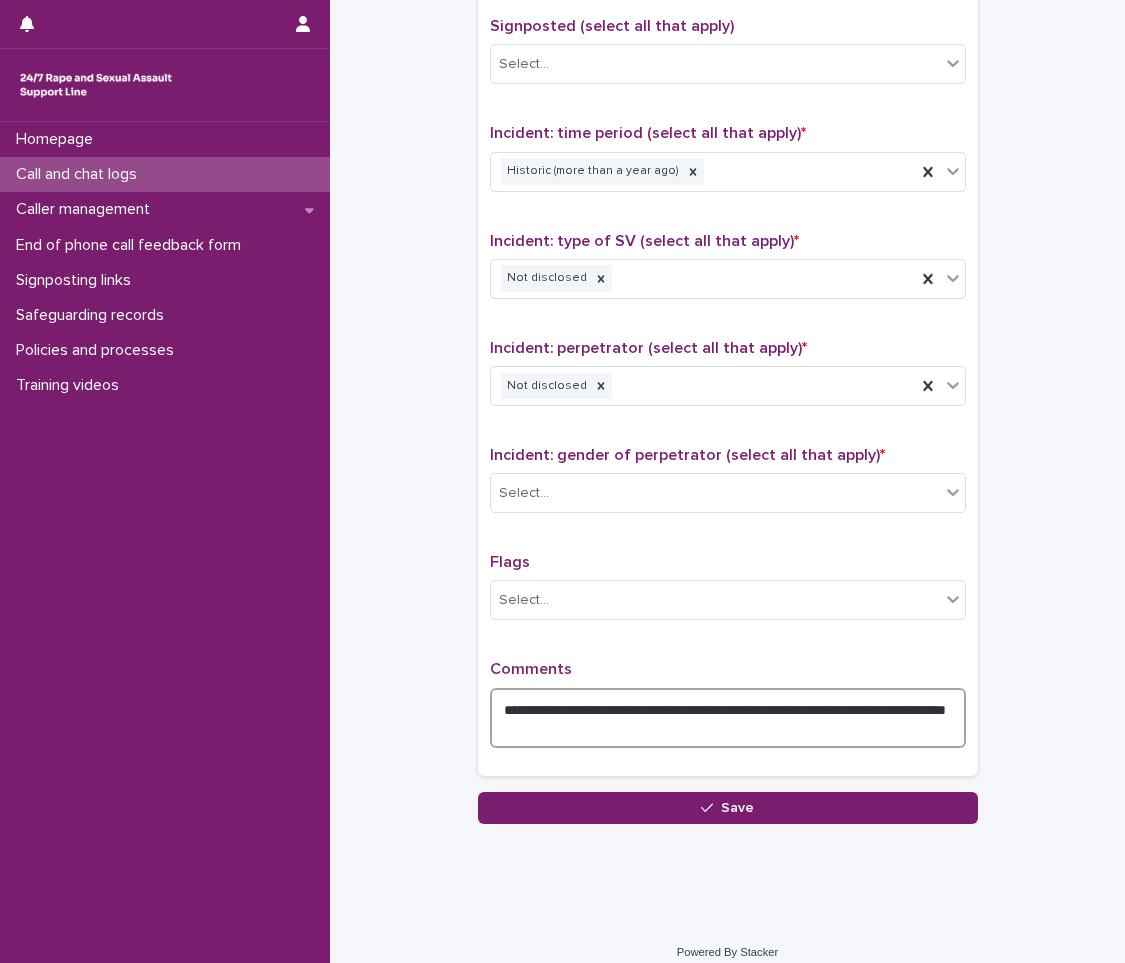 click on "**********" at bounding box center (728, 718) 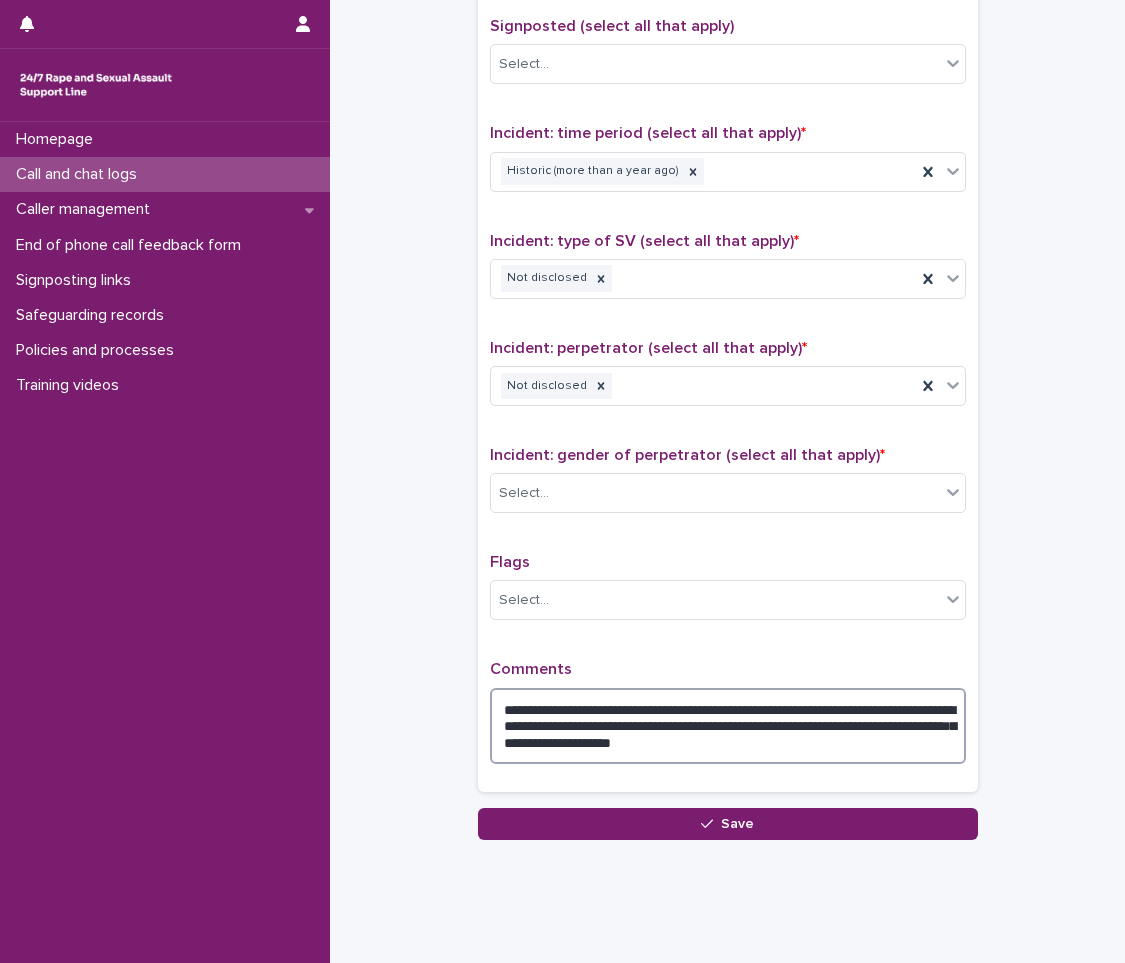 type on "**********" 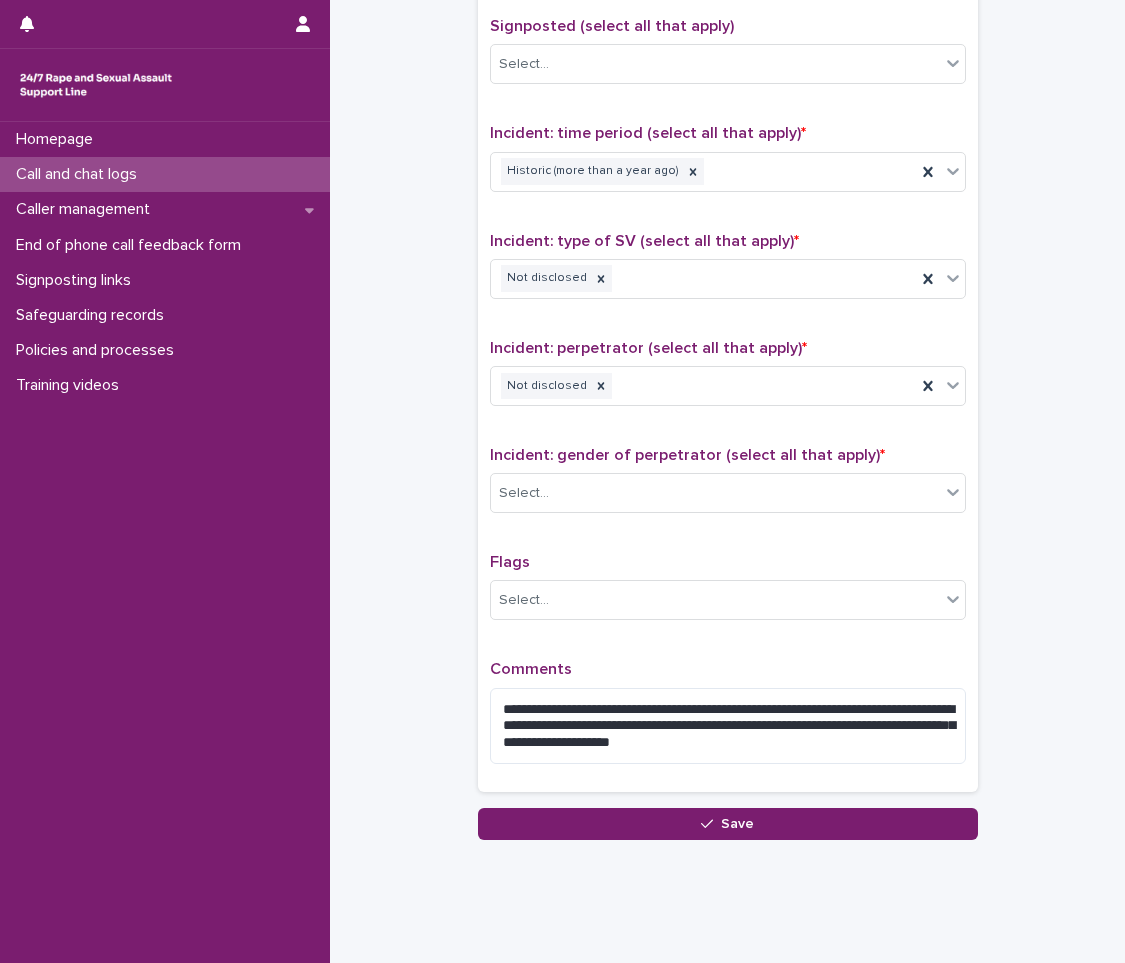 click on "Incident: gender of perpetrator (select all that apply) * Select..." at bounding box center [728, 487] 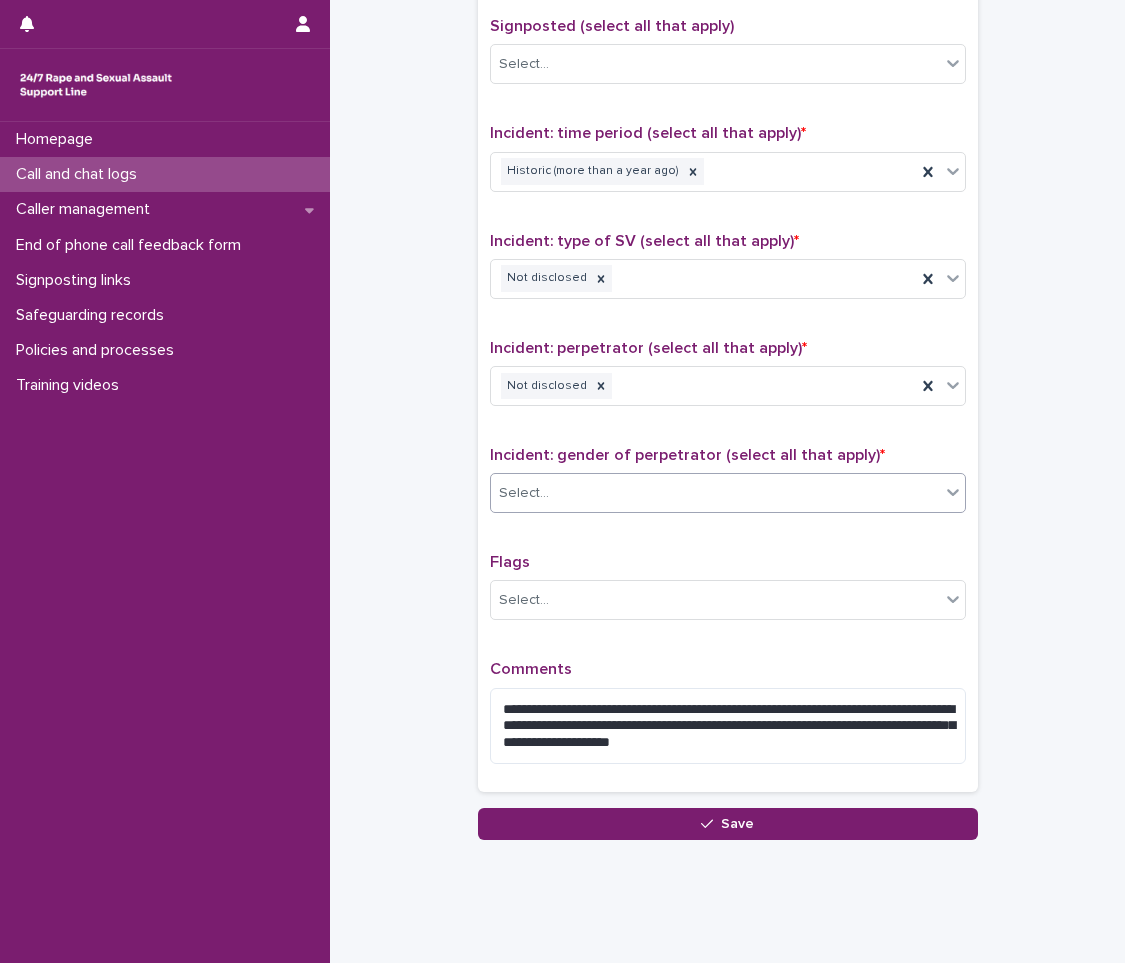 click on "Select..." at bounding box center (715, 493) 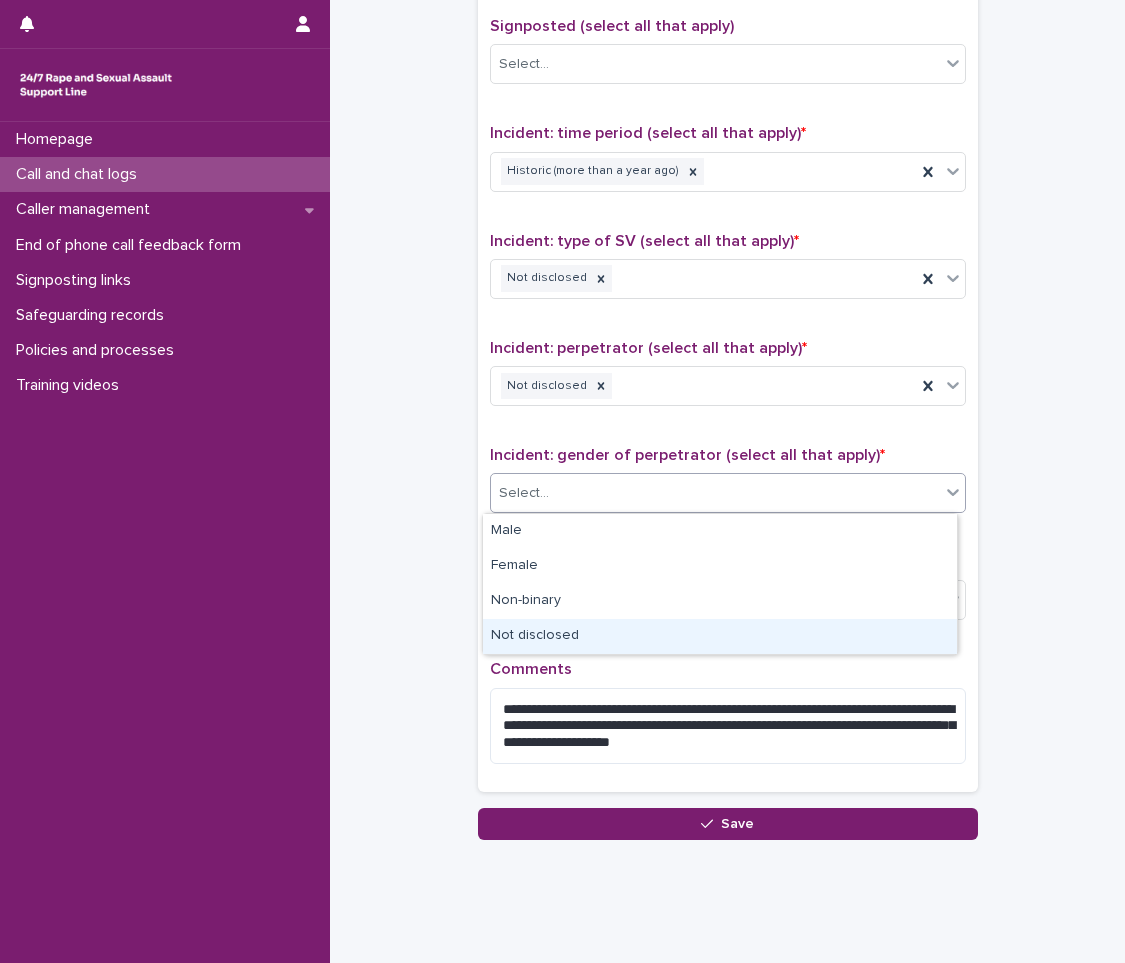 click on "Not disclosed" at bounding box center [720, 636] 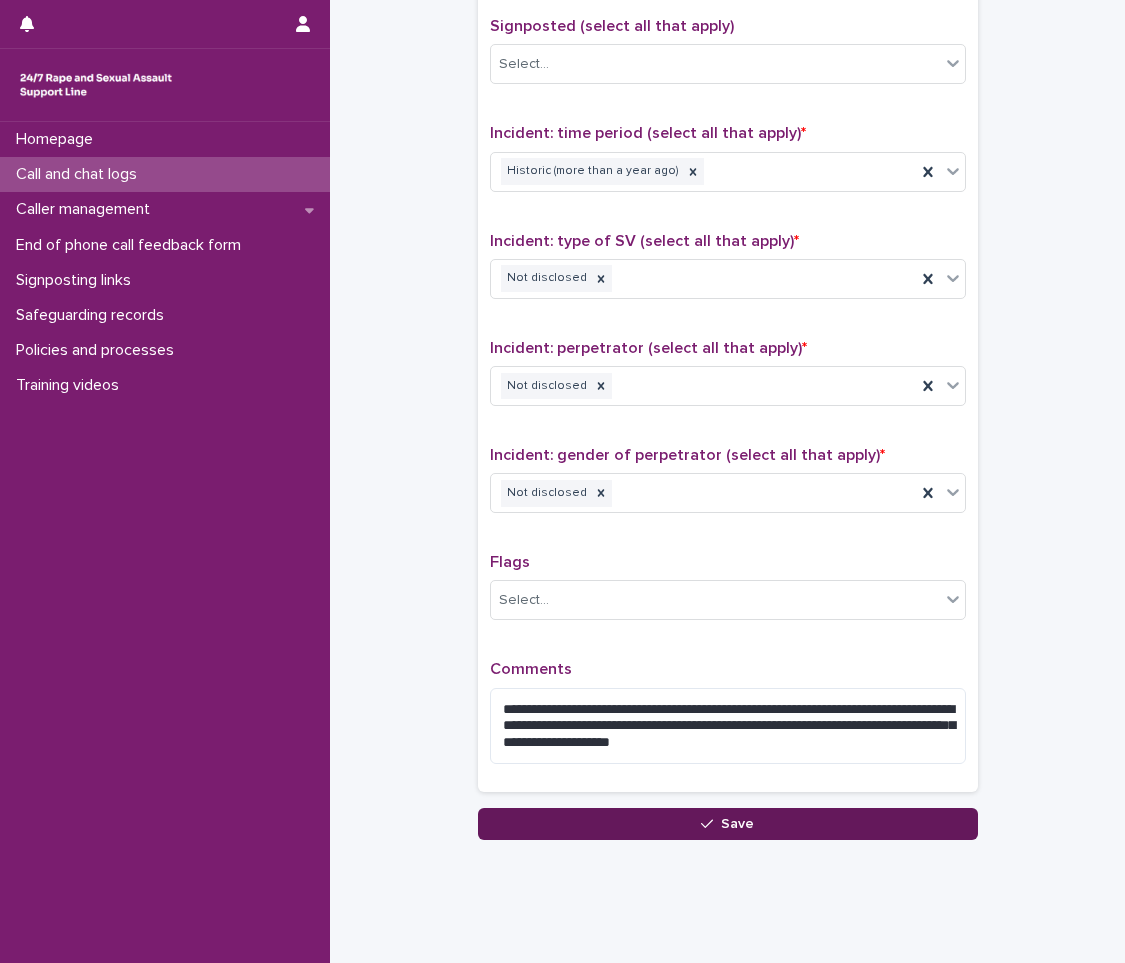 click on "Save" at bounding box center (728, 824) 